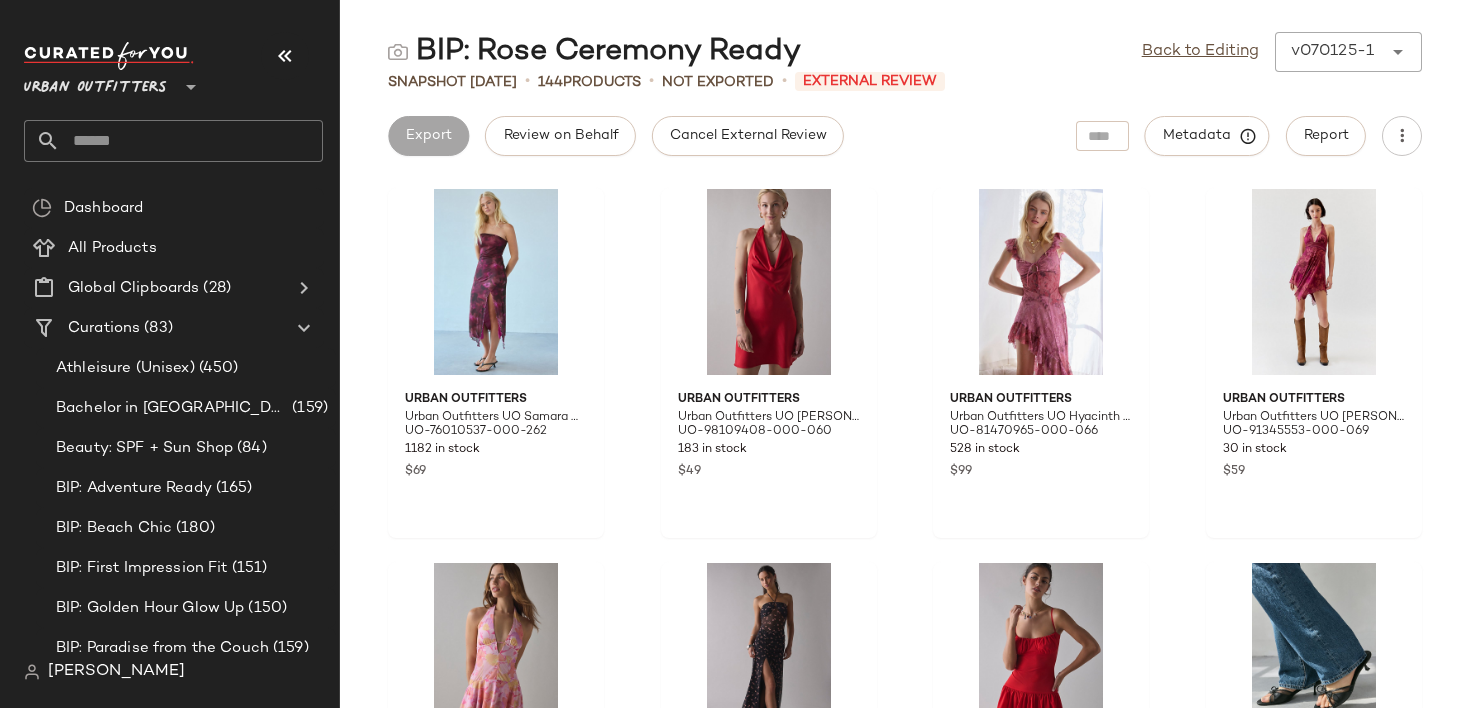 scroll, scrollTop: 0, scrollLeft: 0, axis: both 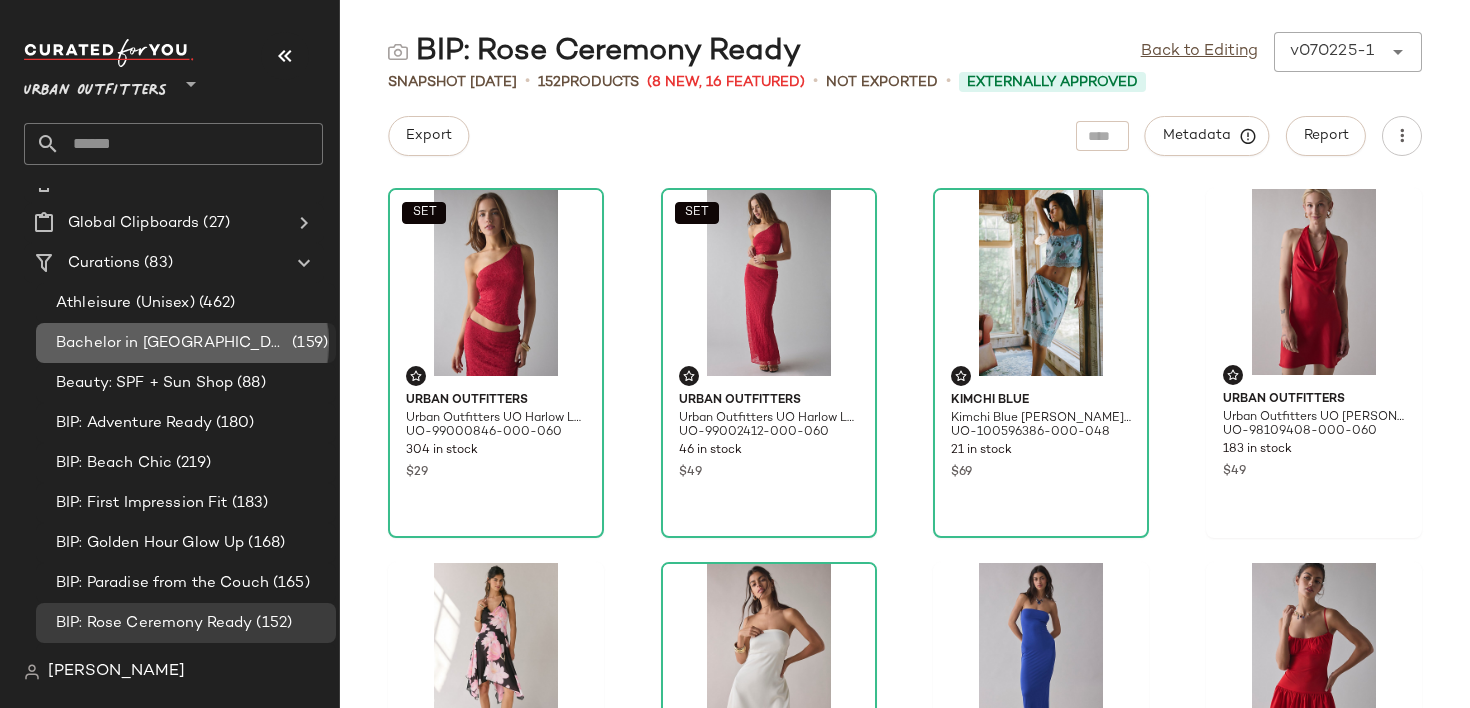 click on "Bachelor in [GEOGRAPHIC_DATA]: LP" at bounding box center (172, 343) 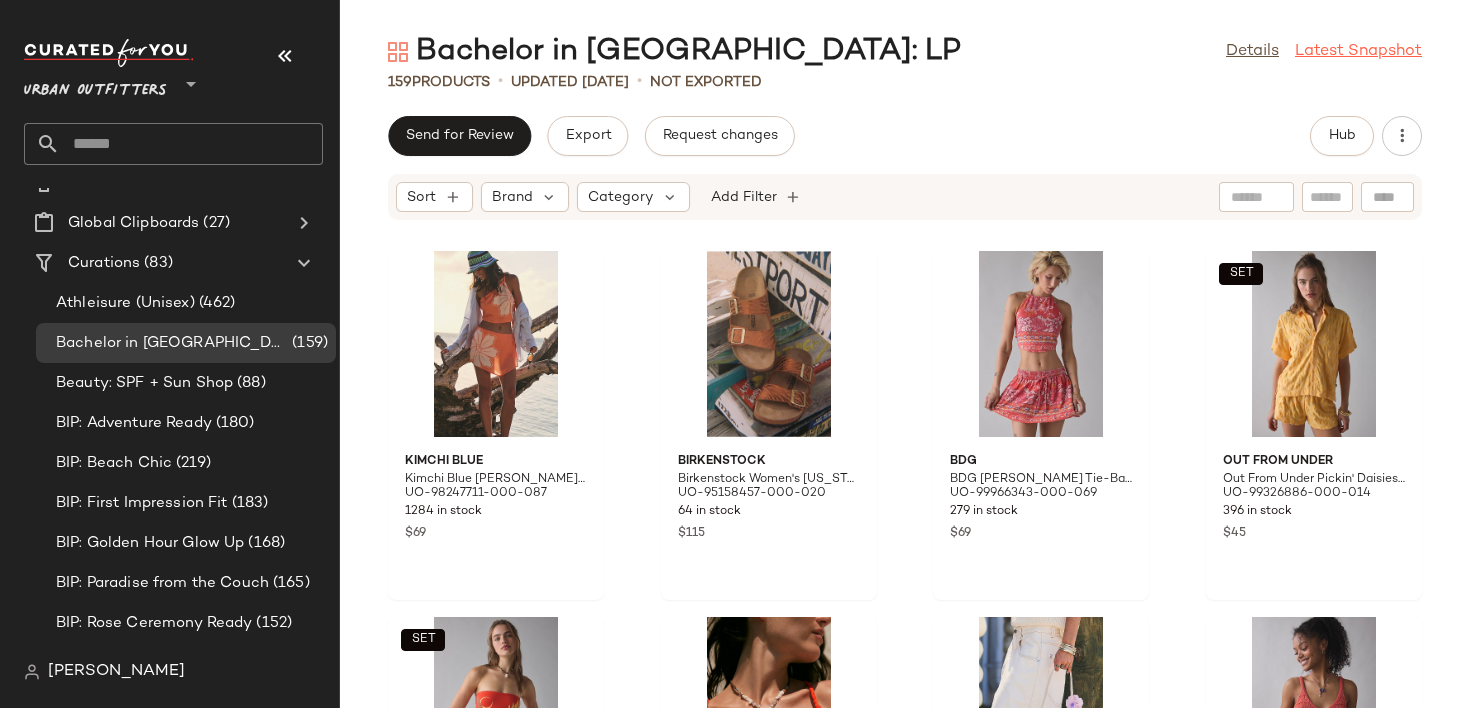 click on "Latest Snapshot" at bounding box center [1358, 52] 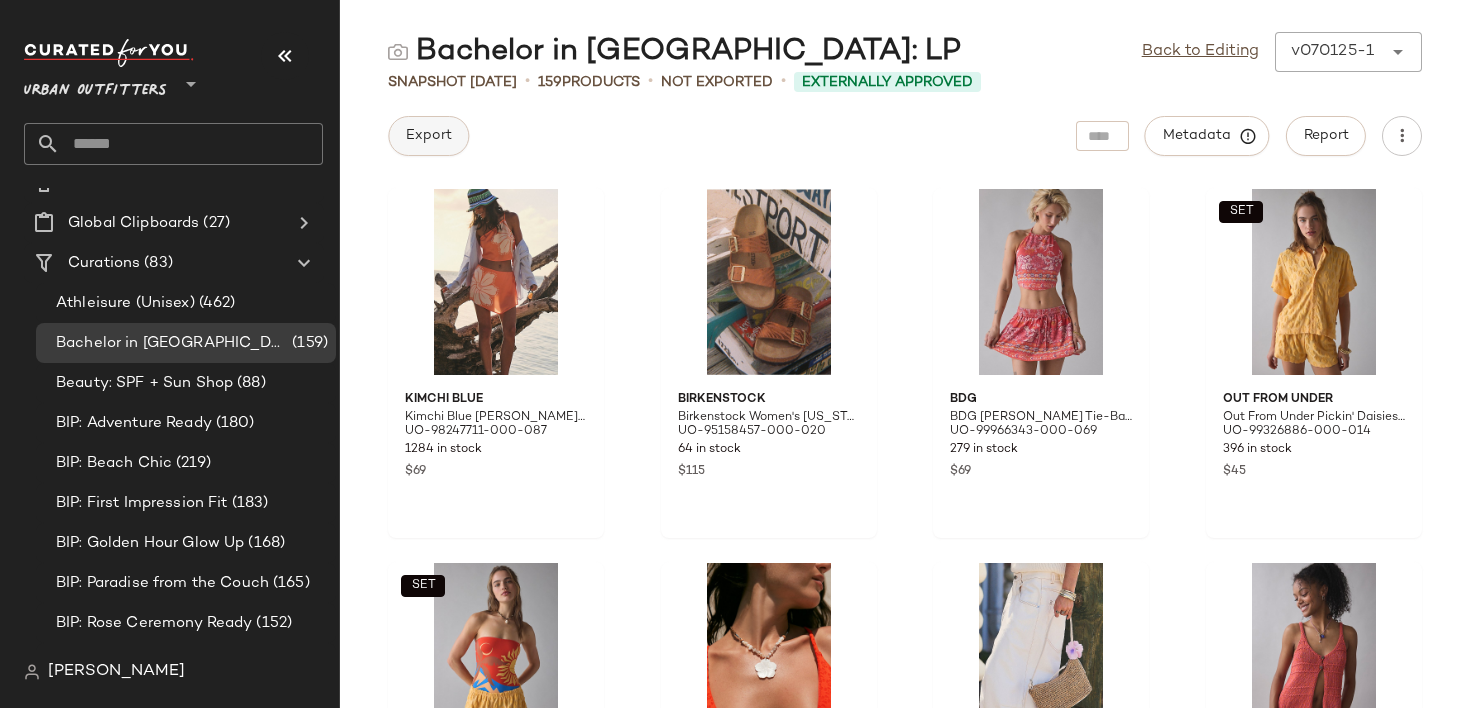 click on "Export" 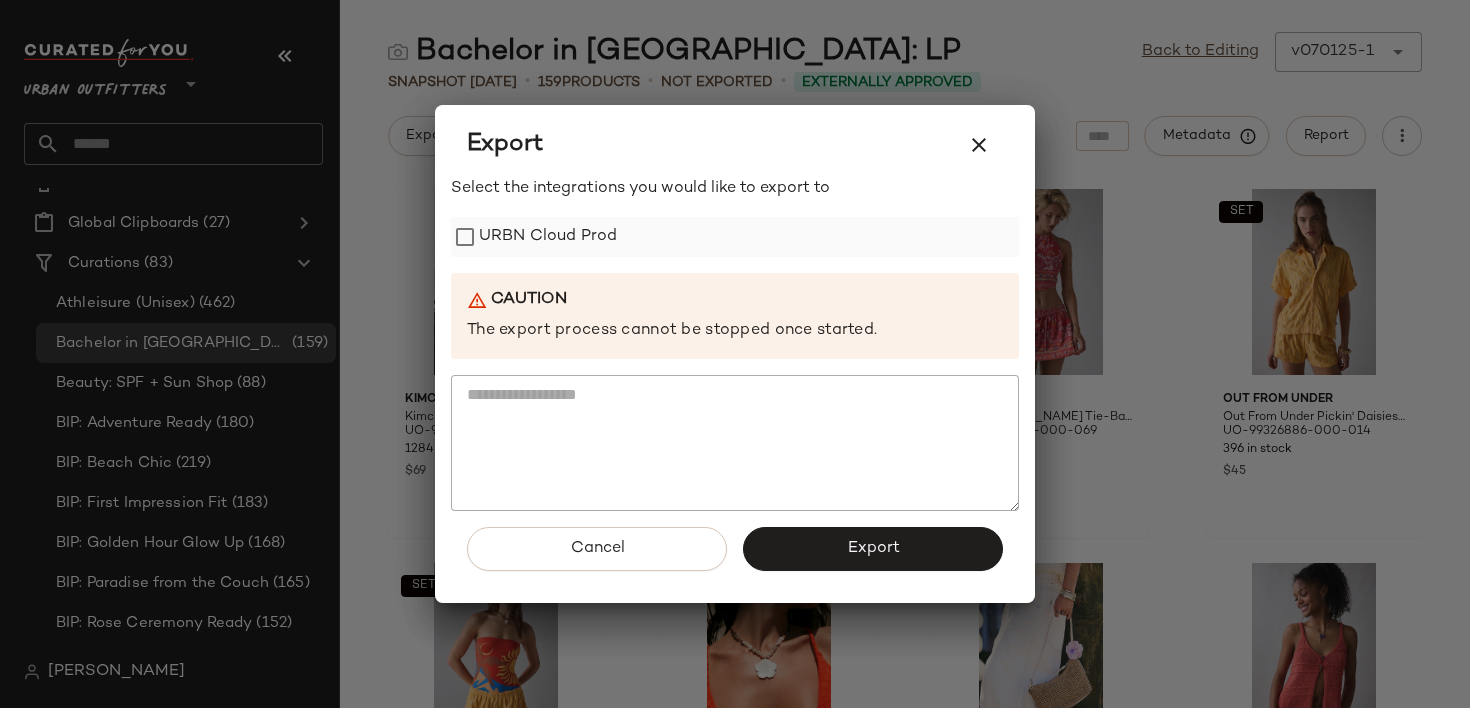 click on "URBN Cloud Prod" at bounding box center [548, 237] 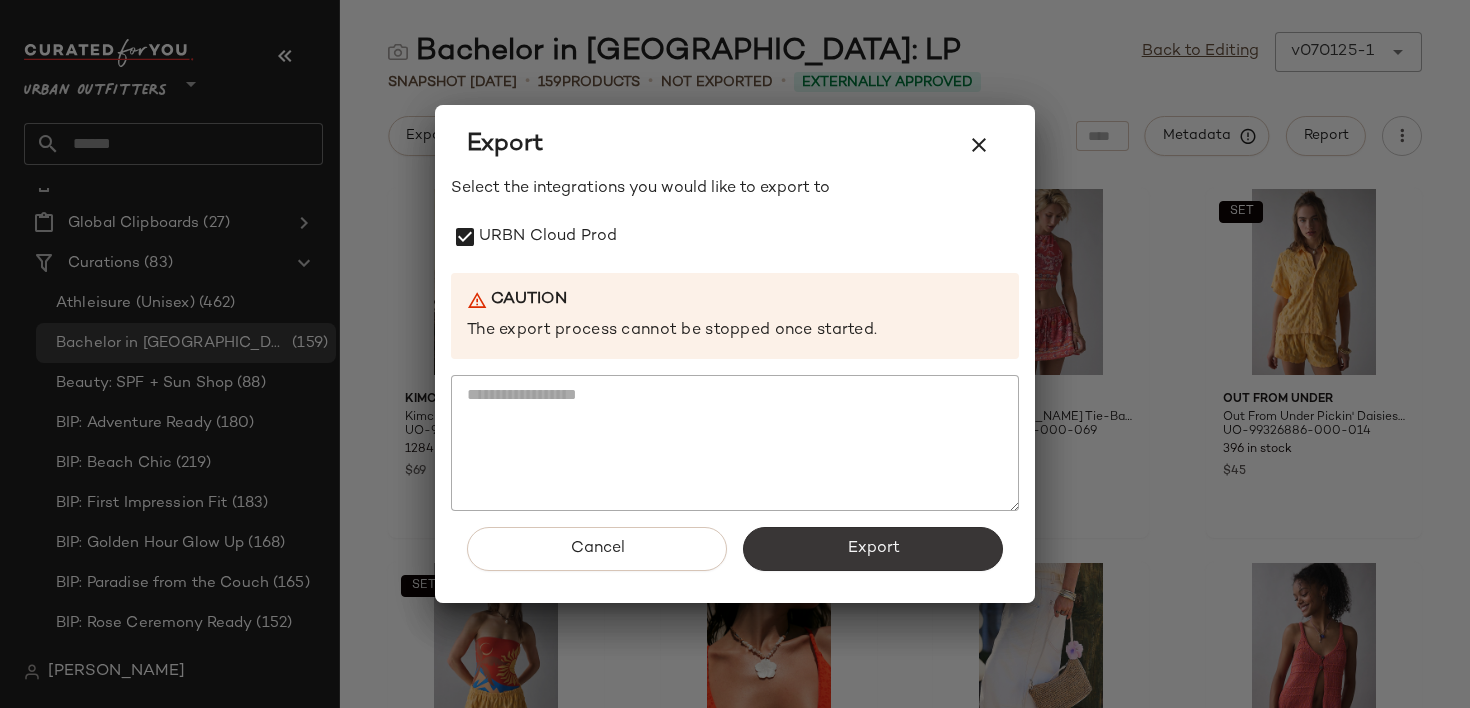 click on "Export" at bounding box center [873, 549] 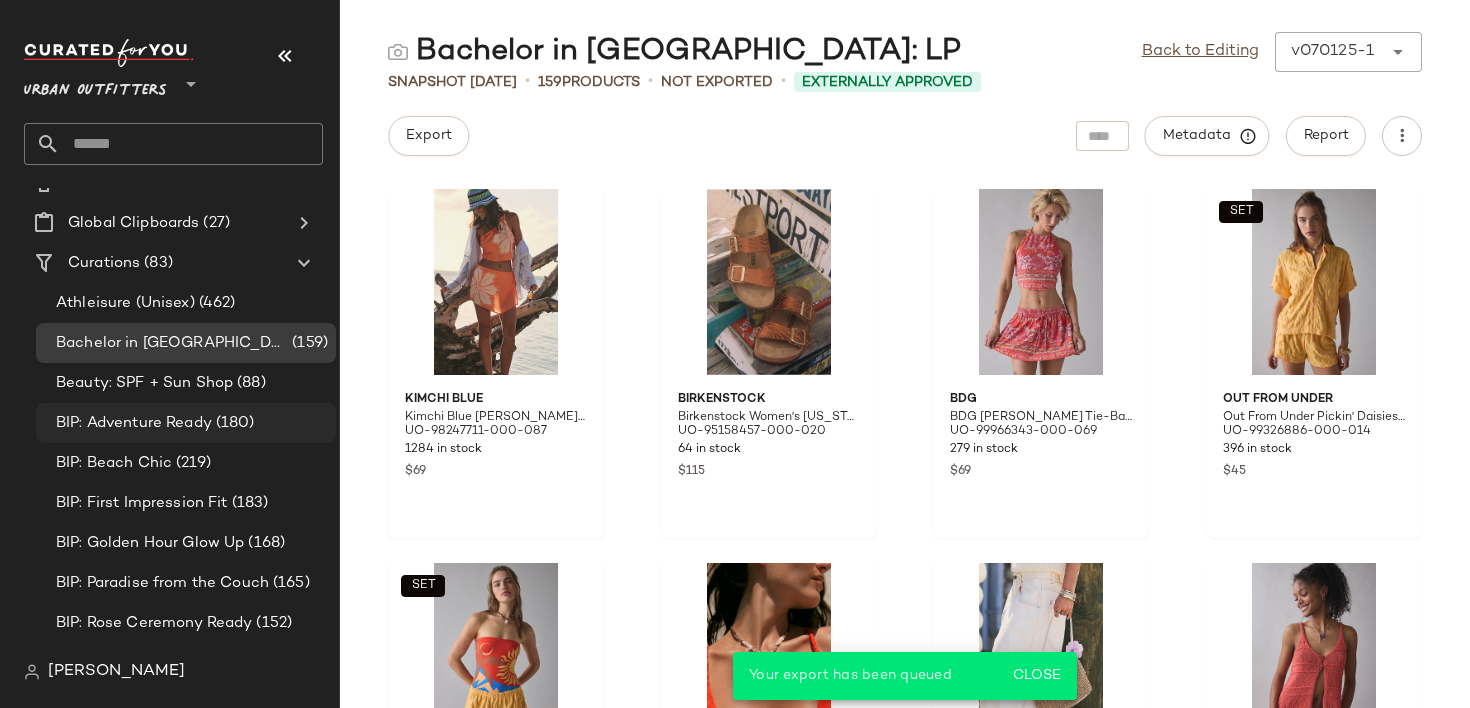 click on "BIP: Adventure Ready" at bounding box center (134, 423) 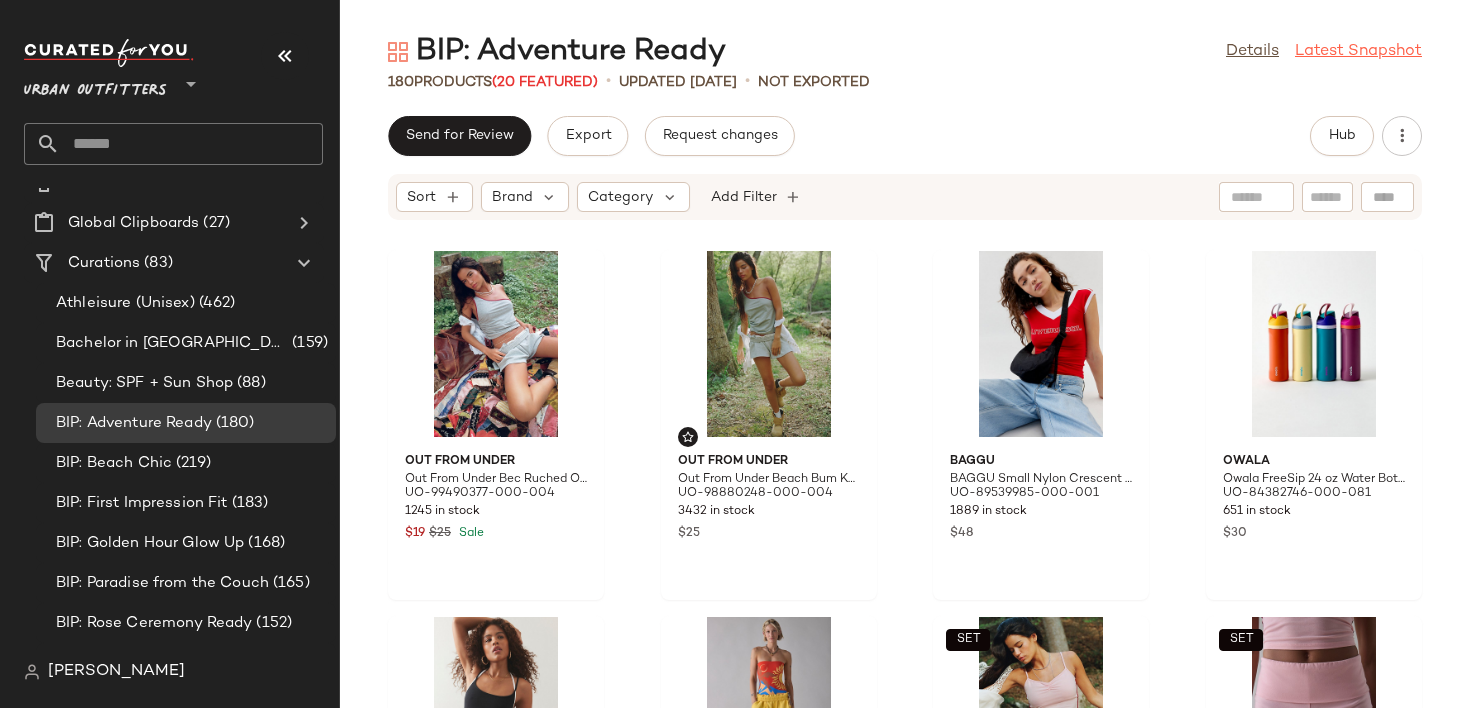 click on "Latest Snapshot" at bounding box center (1358, 52) 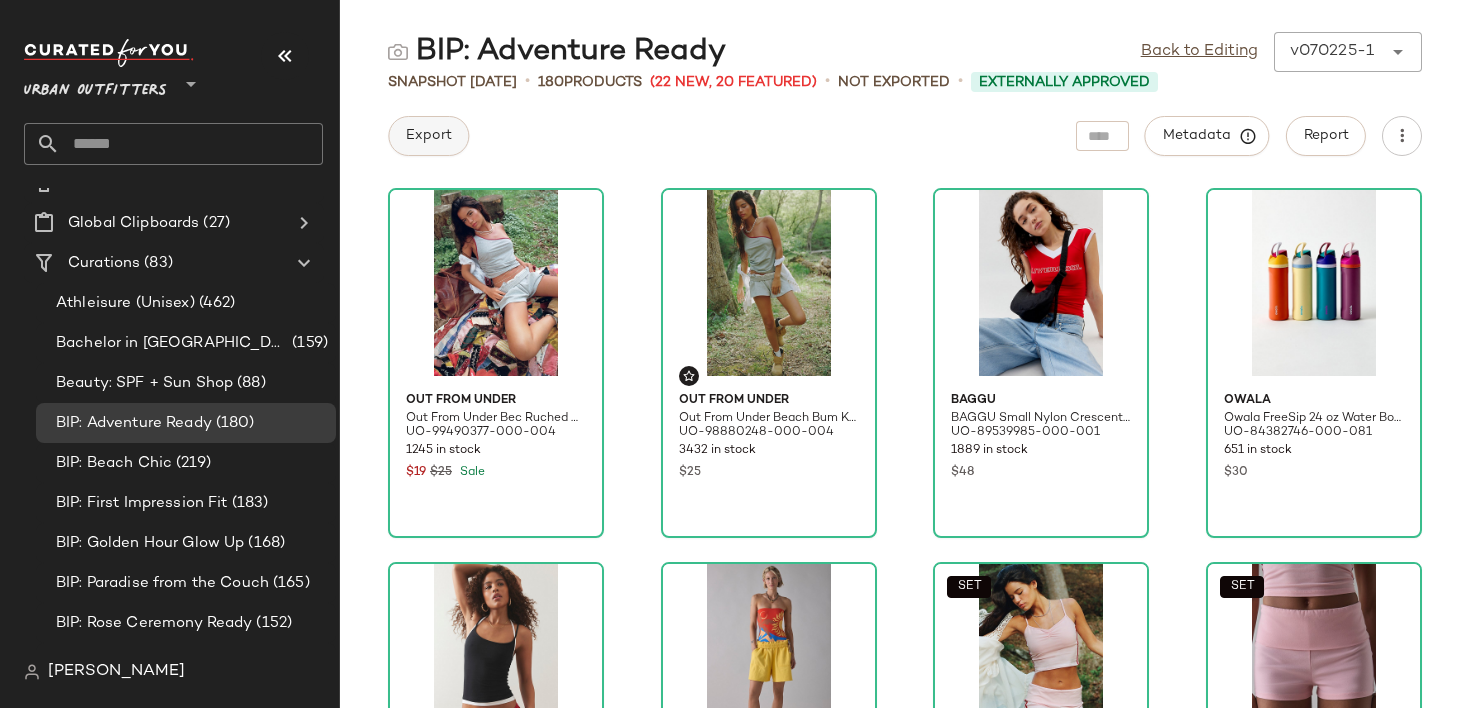 click on "Export" at bounding box center [428, 136] 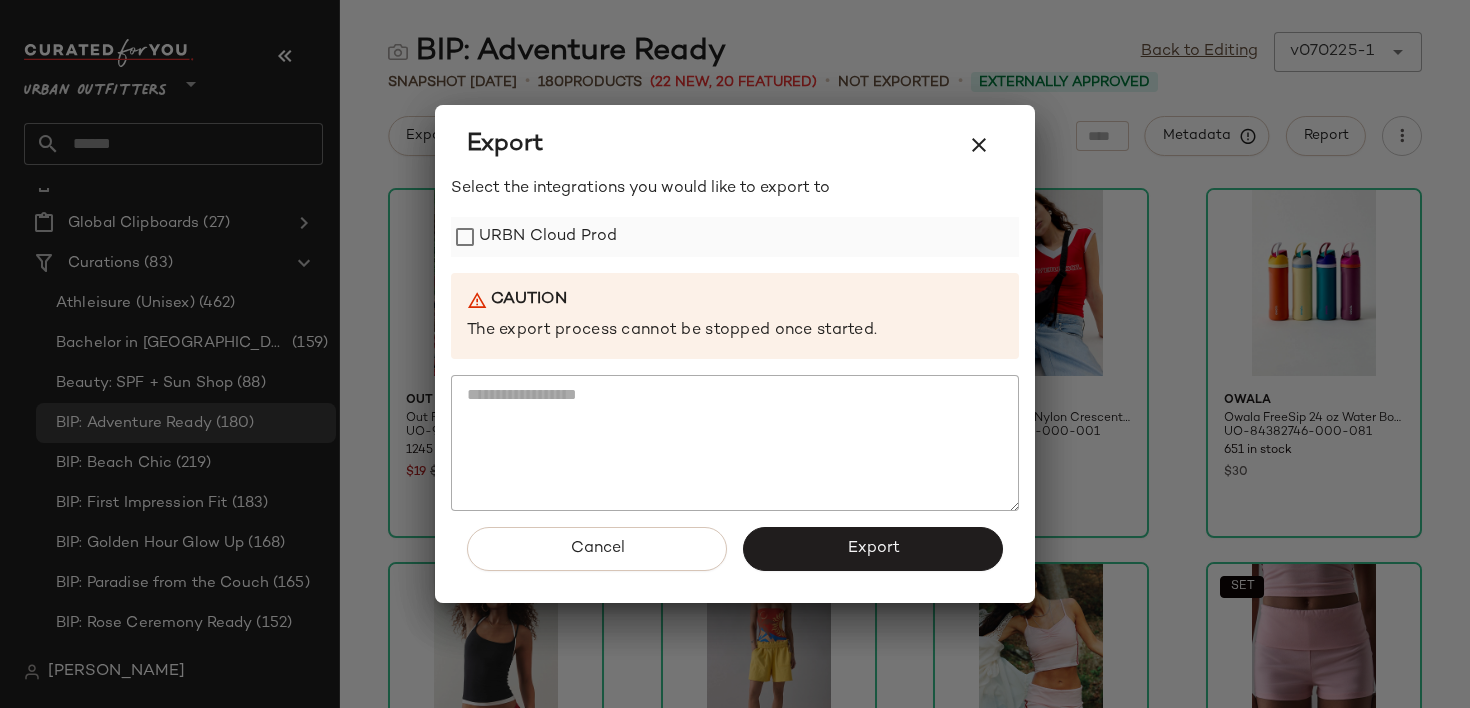 click on "URBN Cloud Prod" at bounding box center (548, 237) 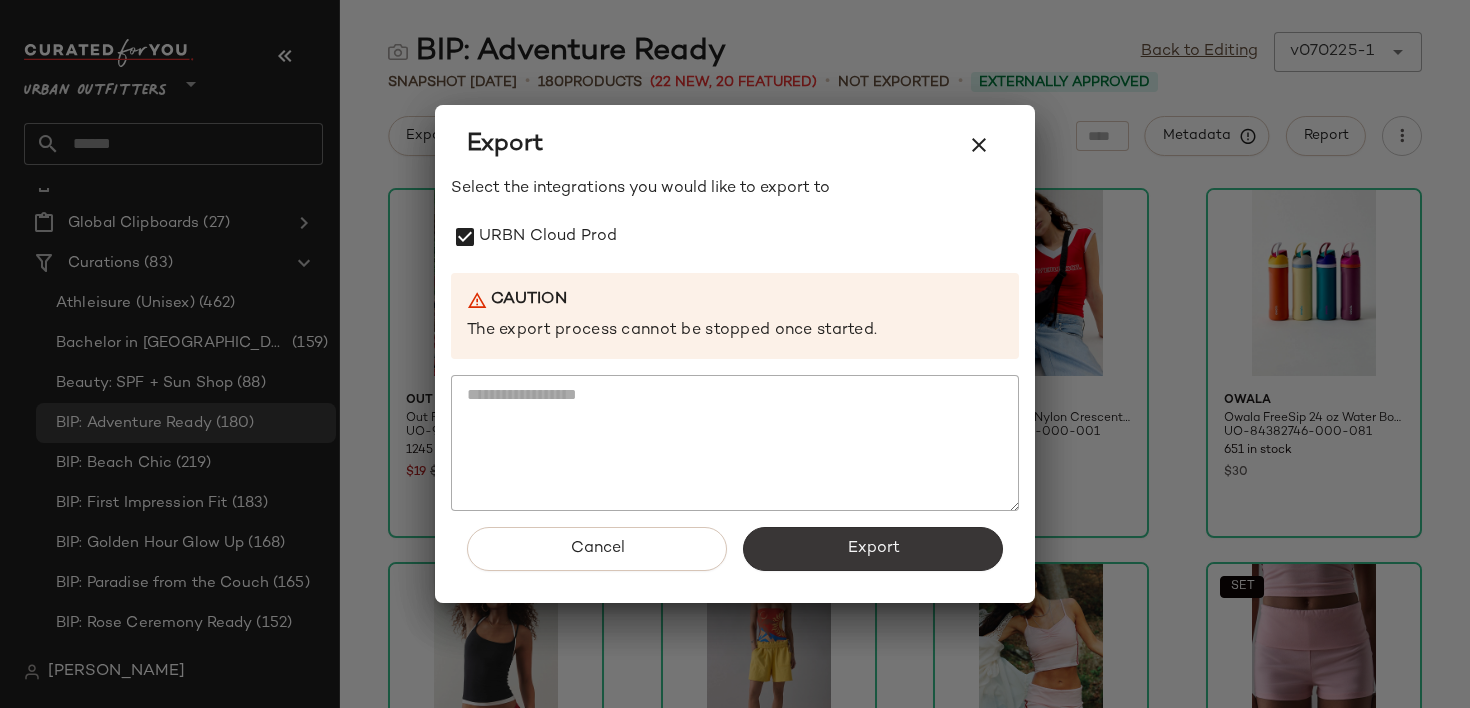 click on "Export" at bounding box center (873, 549) 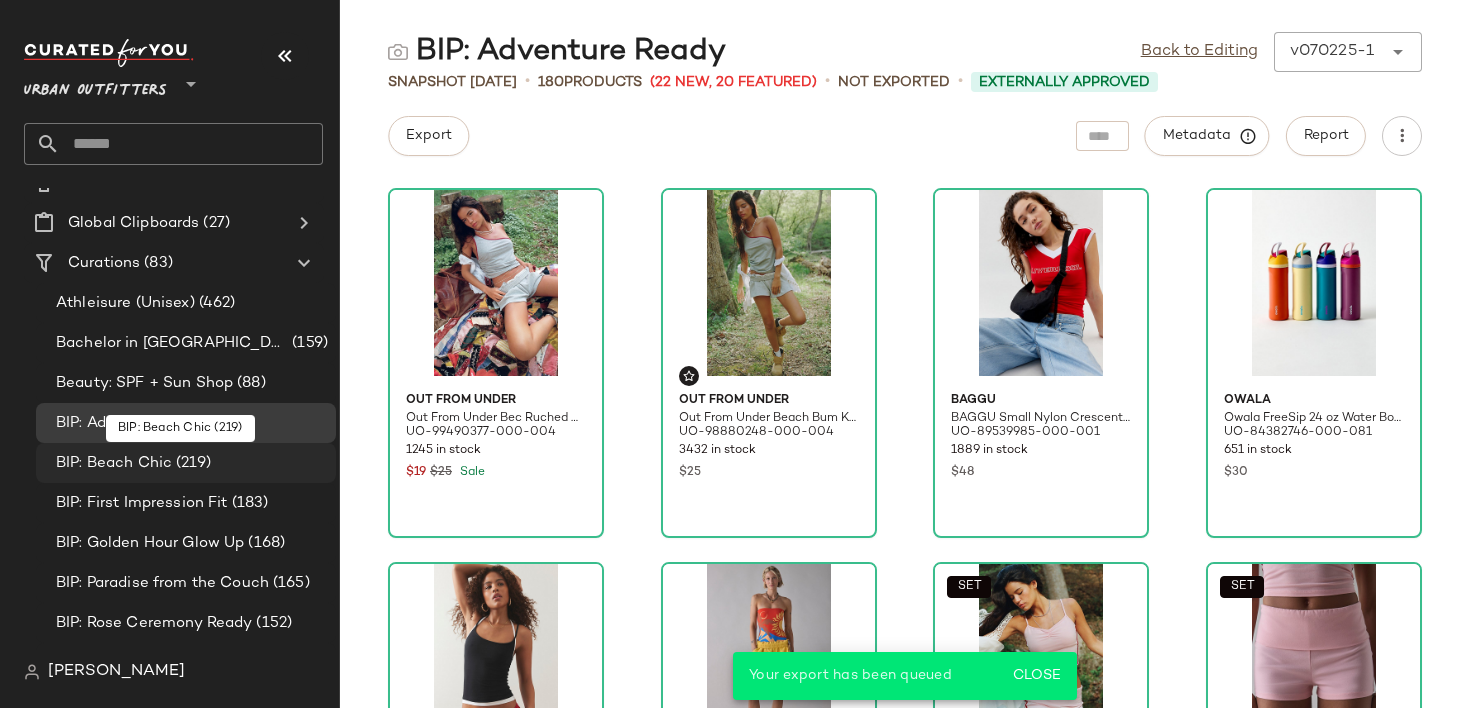 click on "(219)" at bounding box center (191, 463) 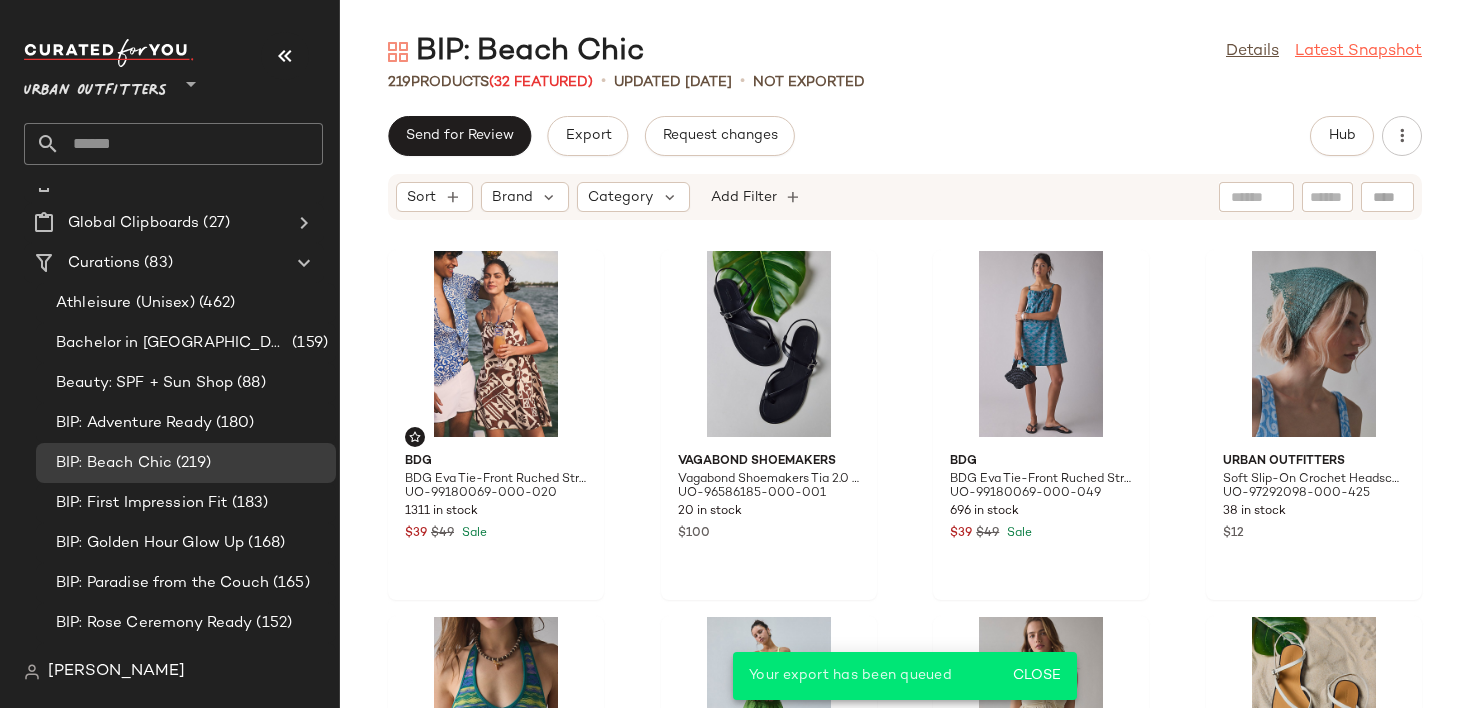 click on "Latest Snapshot" at bounding box center (1358, 52) 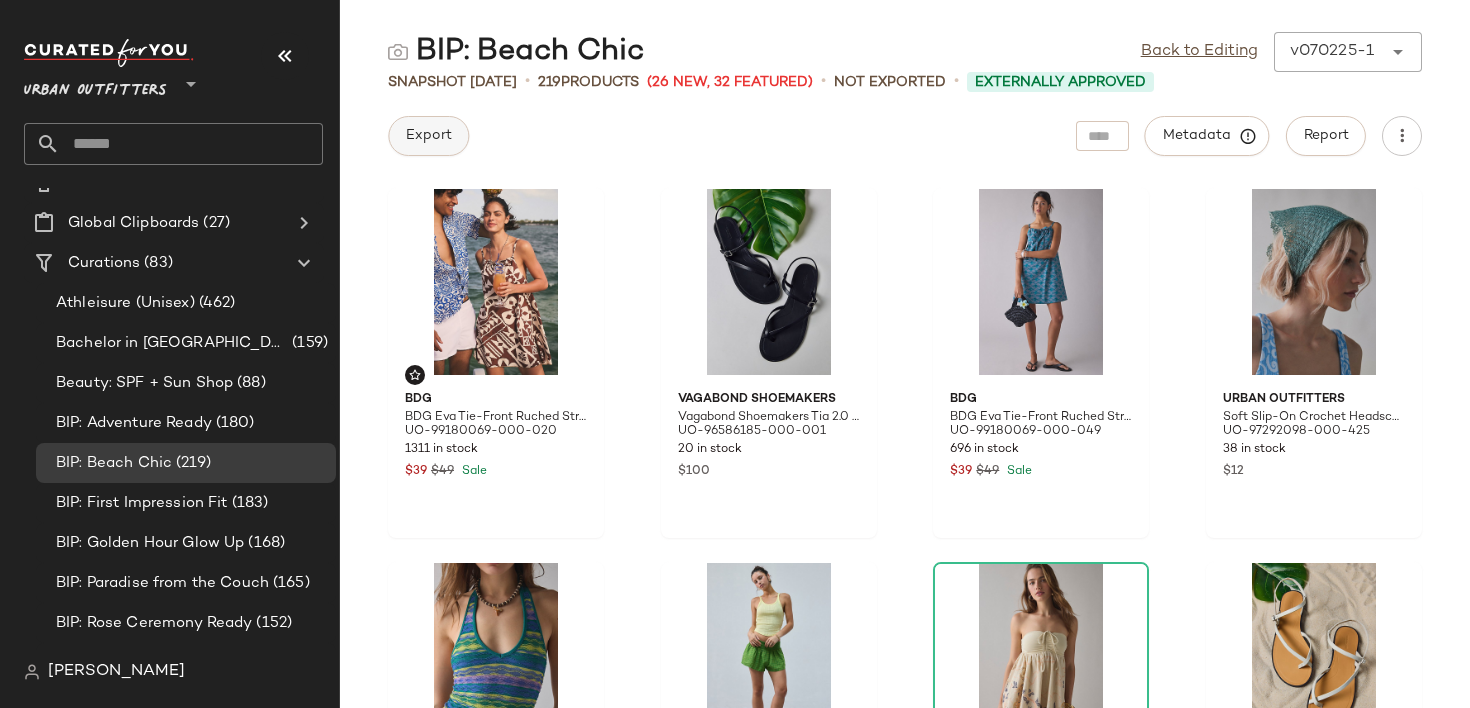 click on "Export" 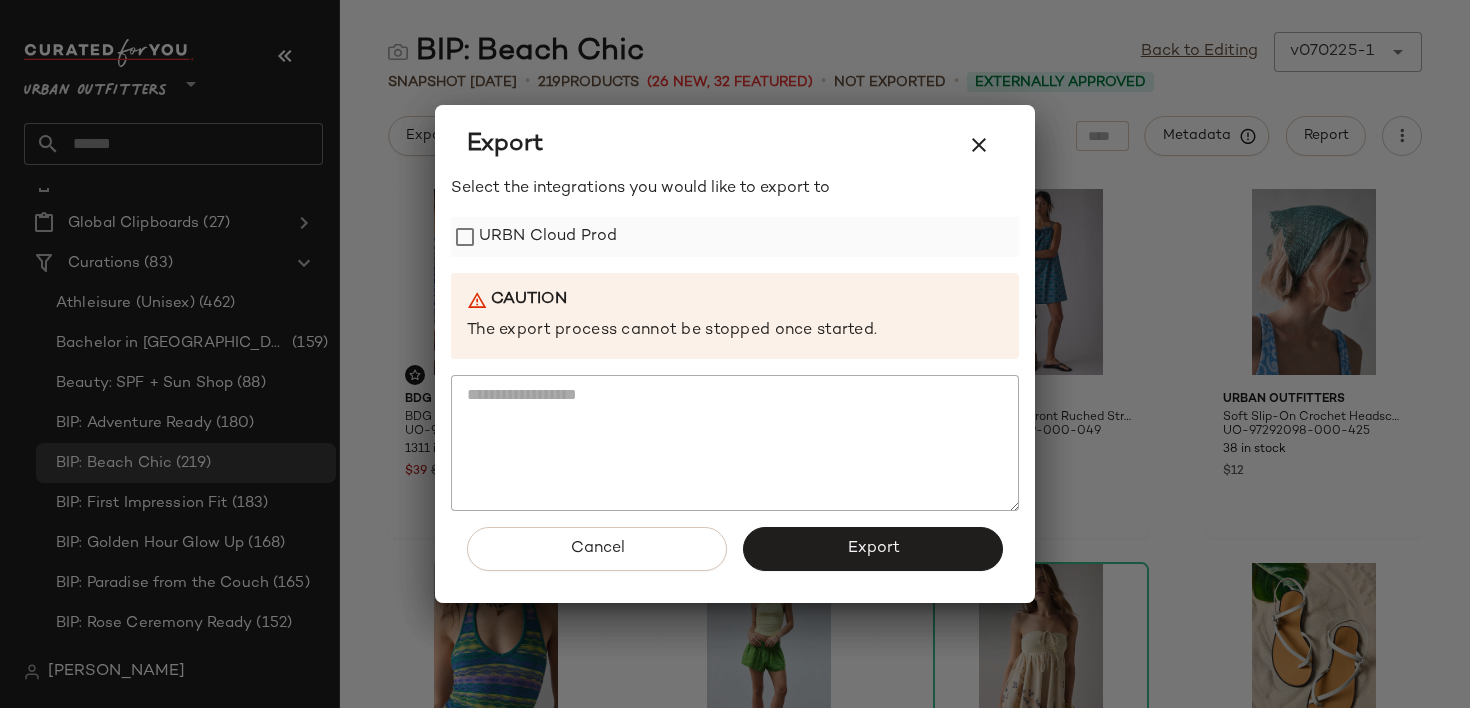 click on "URBN Cloud Prod" at bounding box center (548, 237) 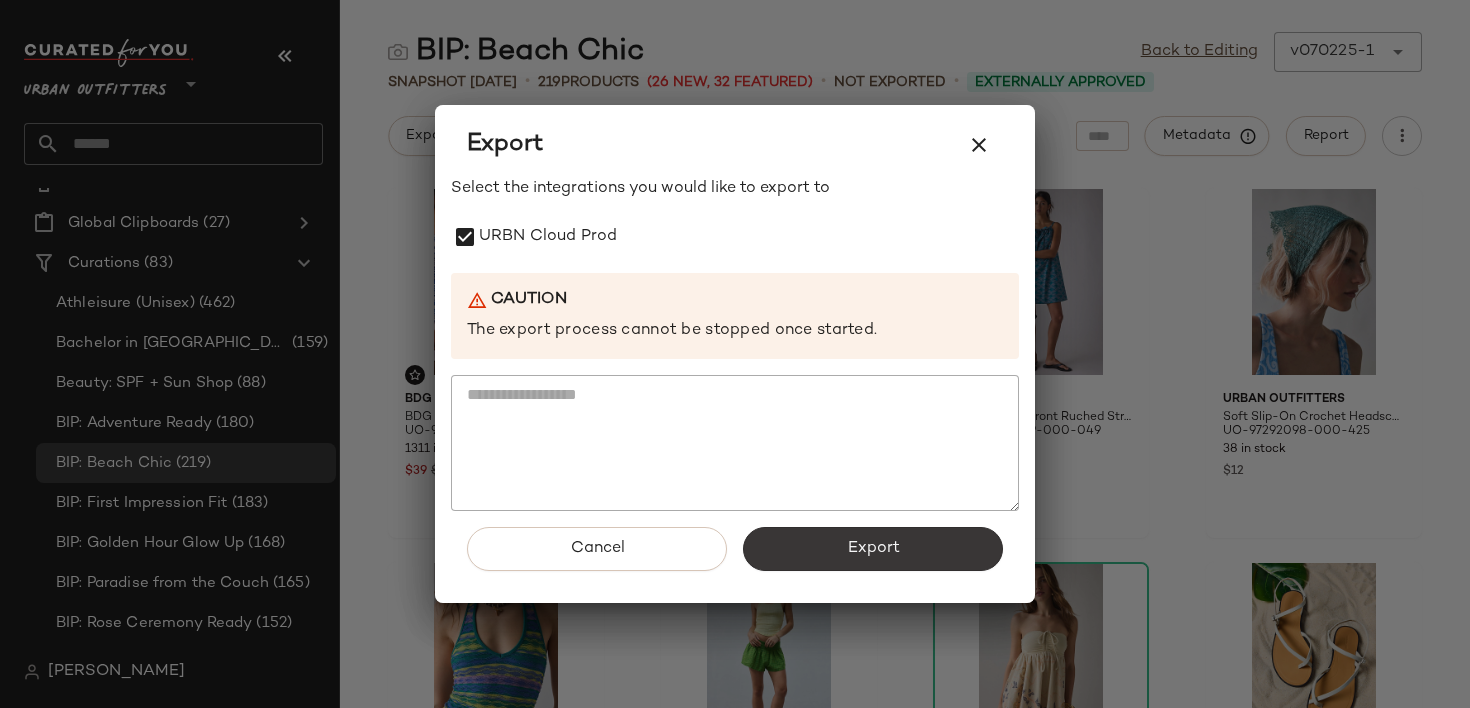 click on "Export" at bounding box center (873, 549) 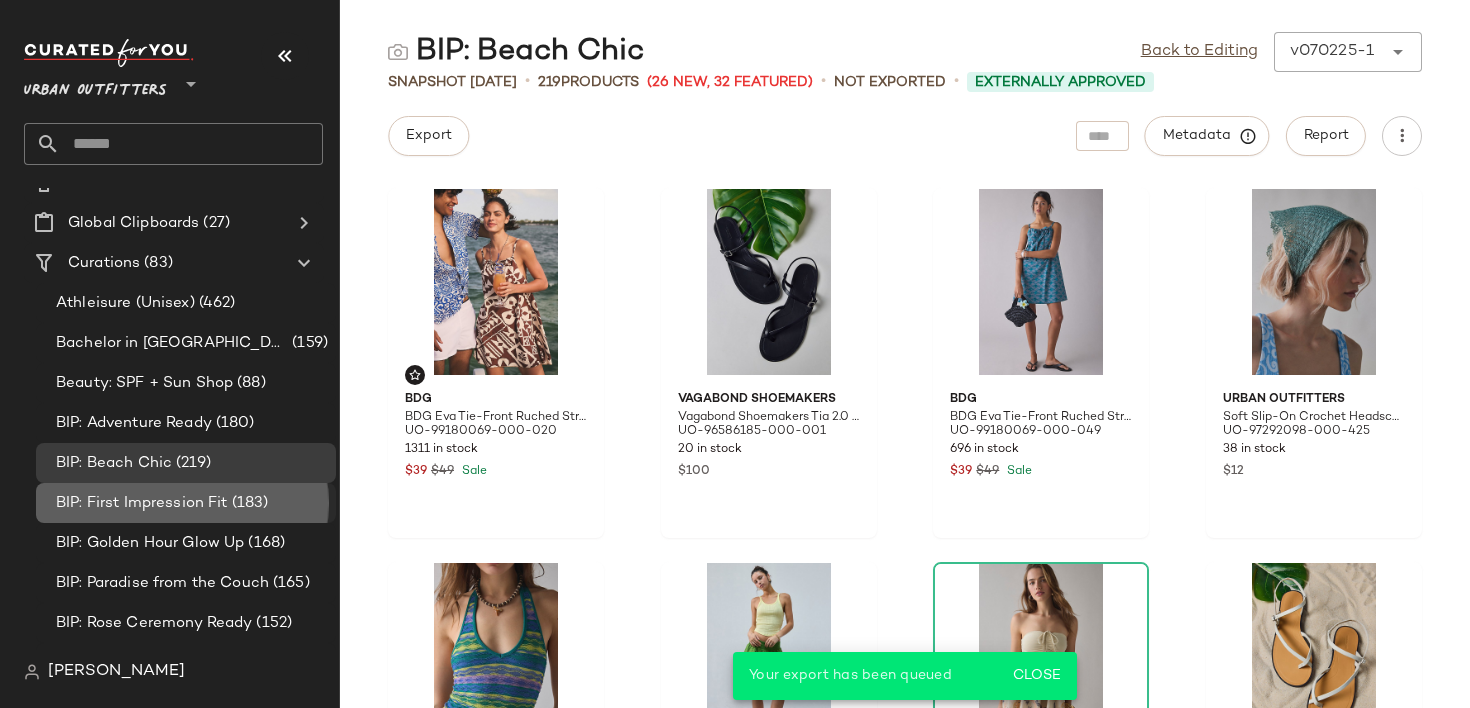 click on "(183)" at bounding box center (248, 503) 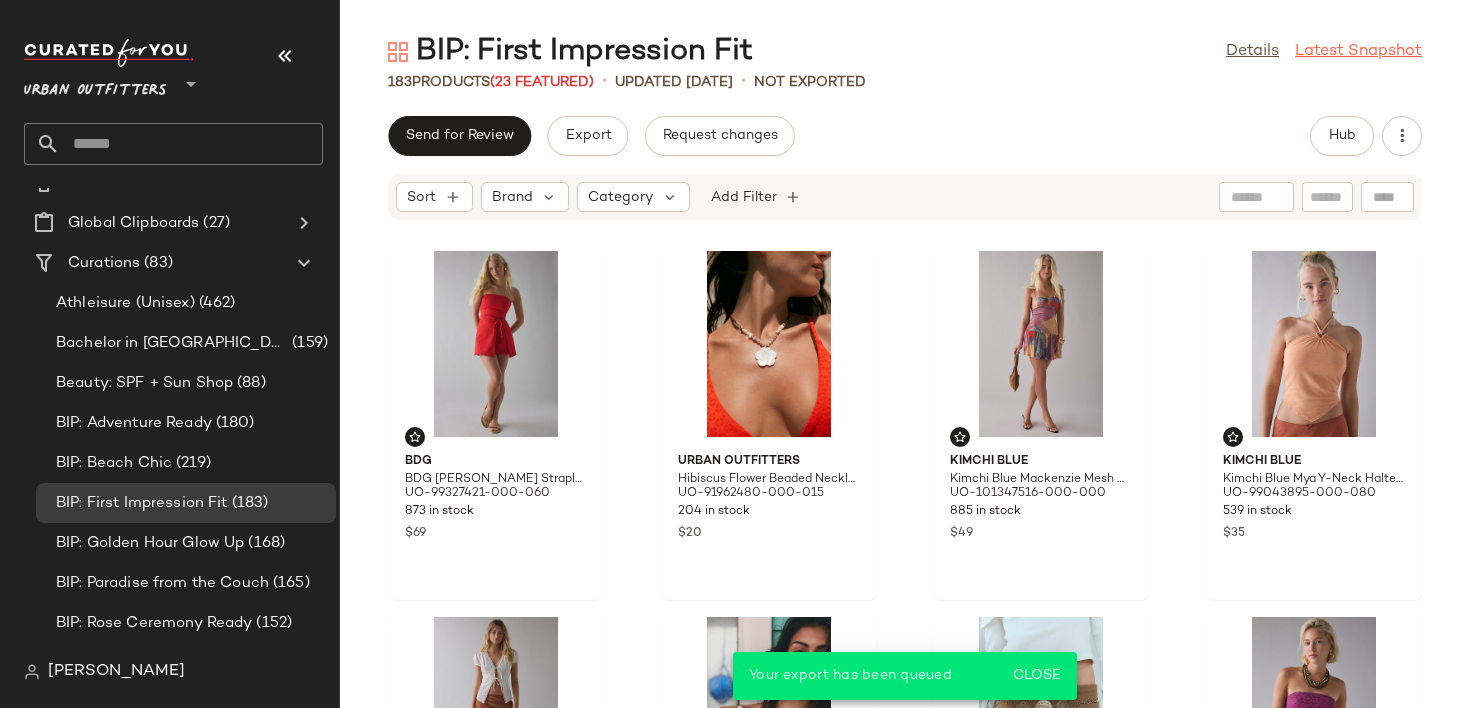 click on "Latest Snapshot" at bounding box center (1358, 52) 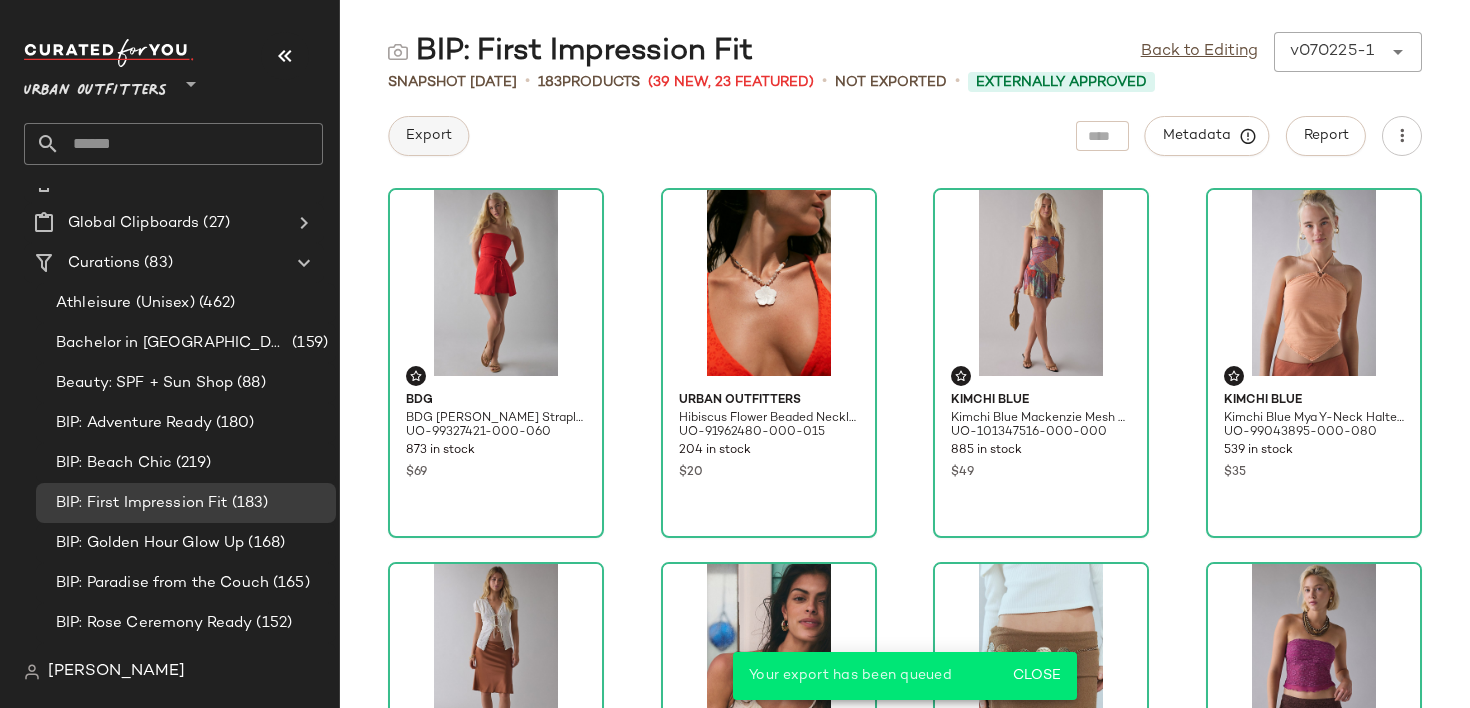 click on "Export" at bounding box center (428, 136) 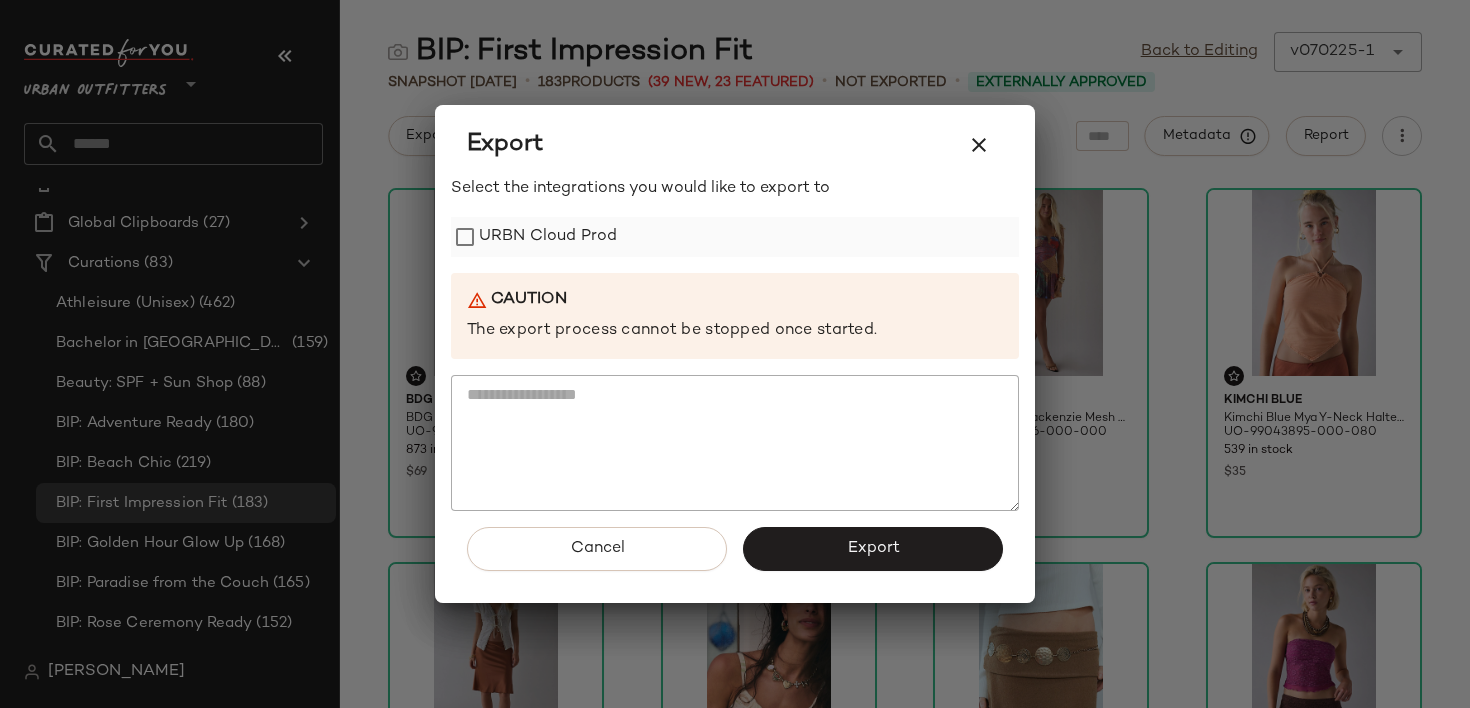 click on "URBN Cloud Prod" at bounding box center (548, 237) 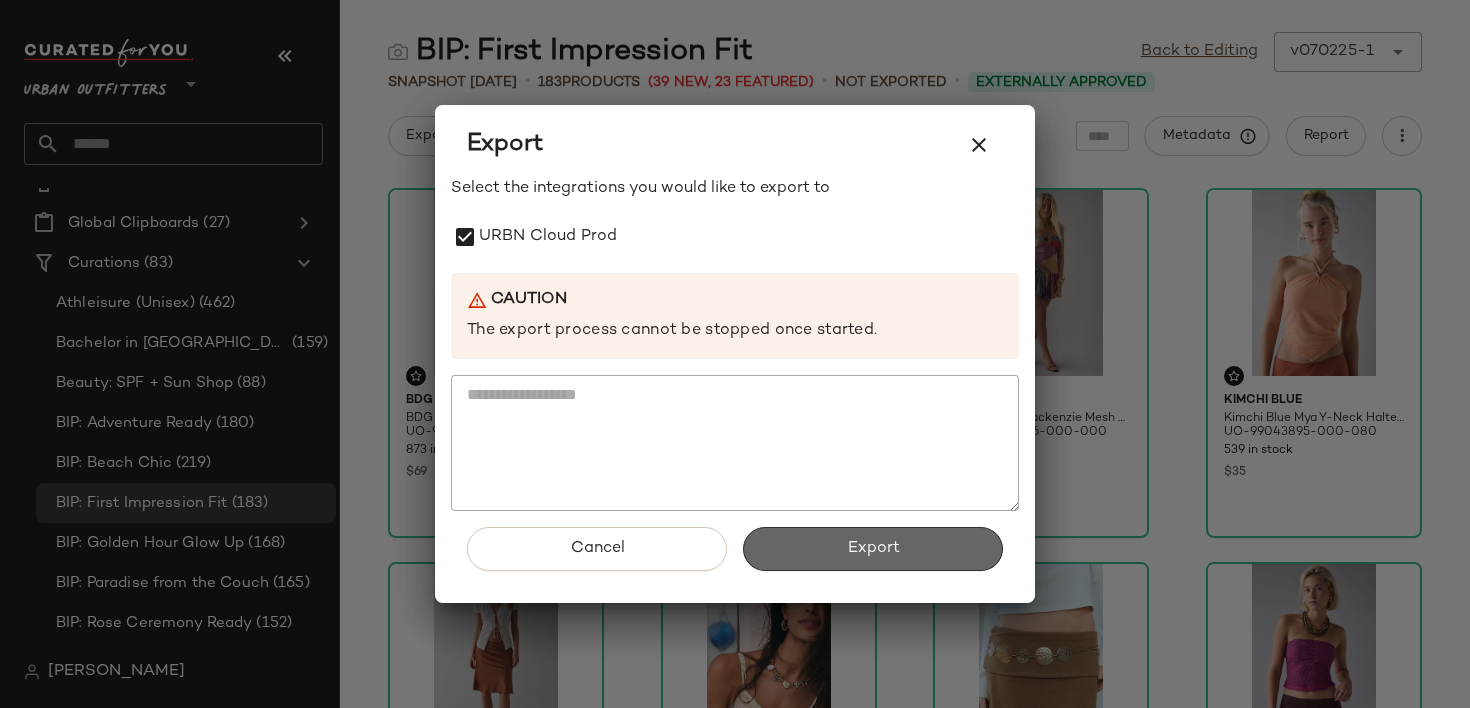 click on "Export" 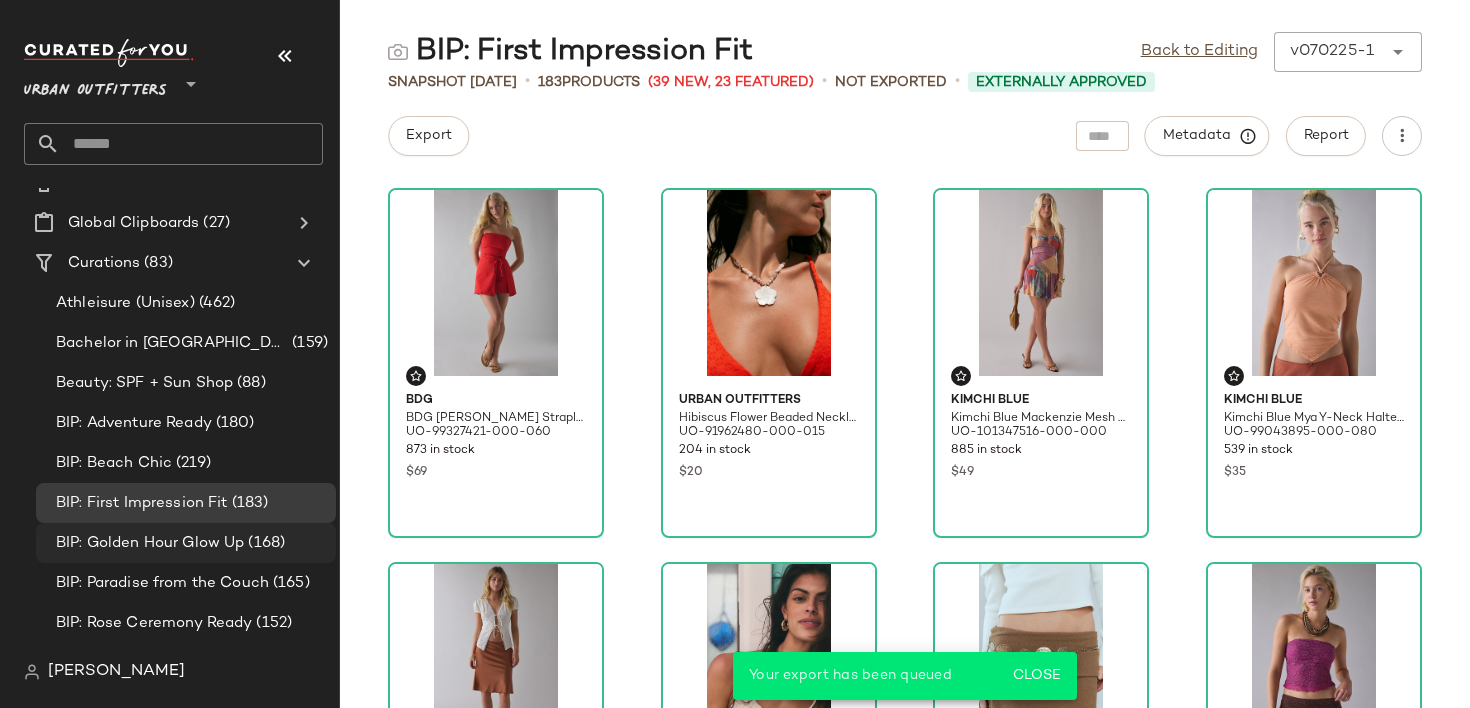 click on "BIP: Golden Hour Glow Up" at bounding box center (150, 543) 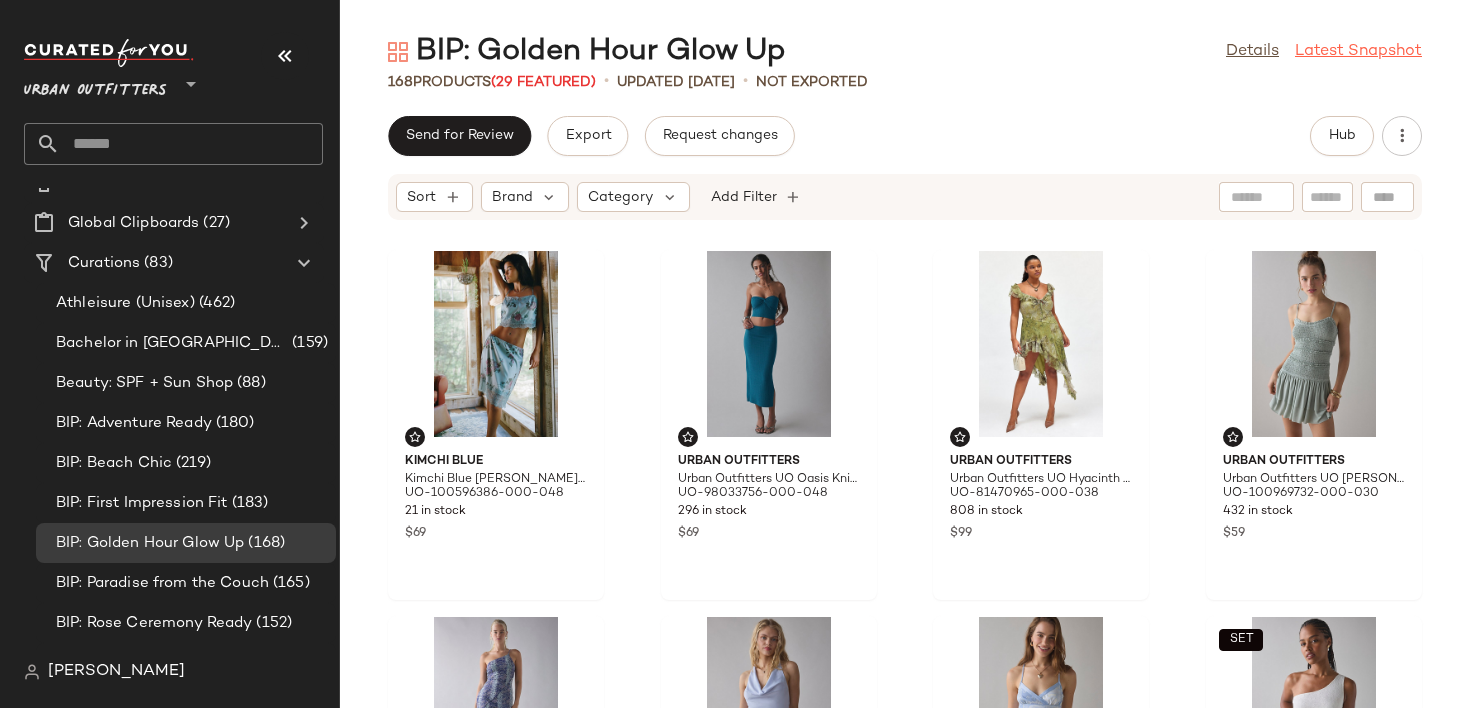 click on "Latest Snapshot" at bounding box center (1358, 52) 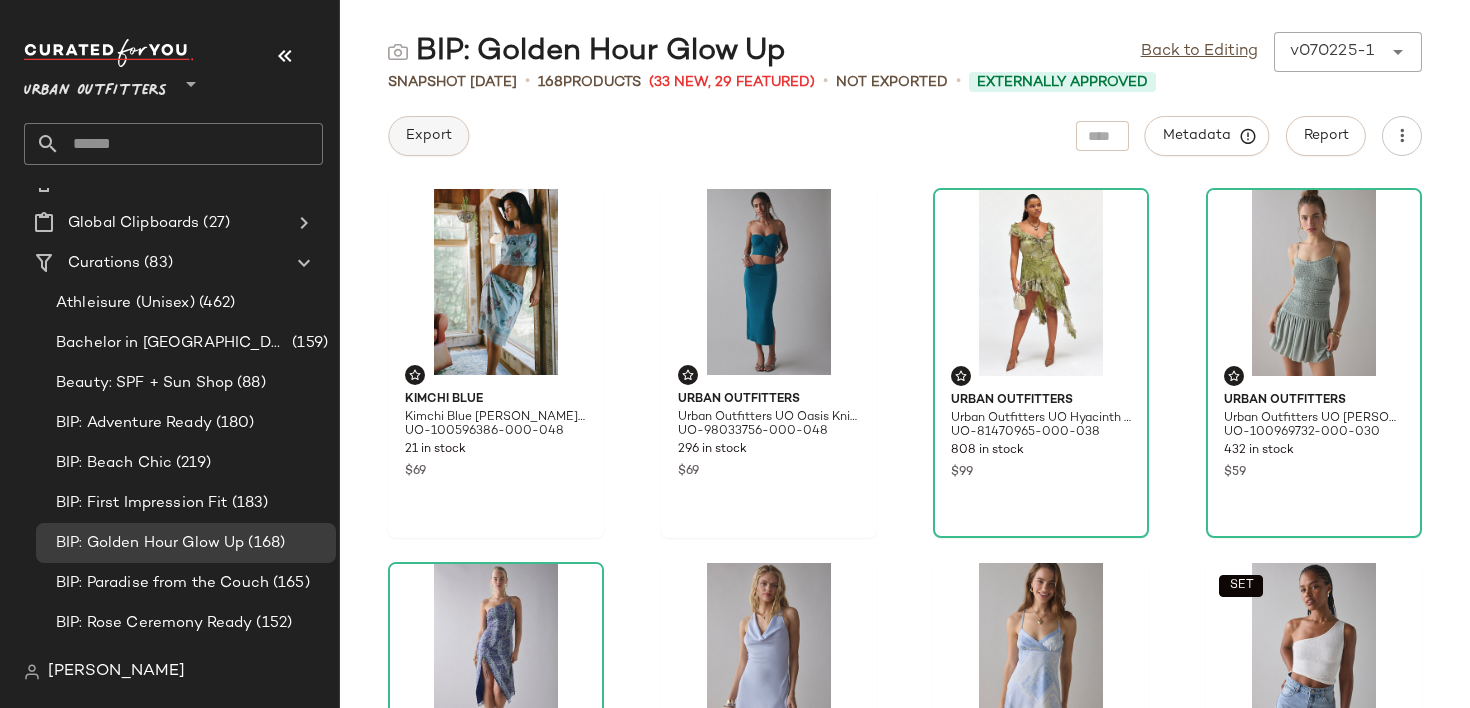 click on "Export" 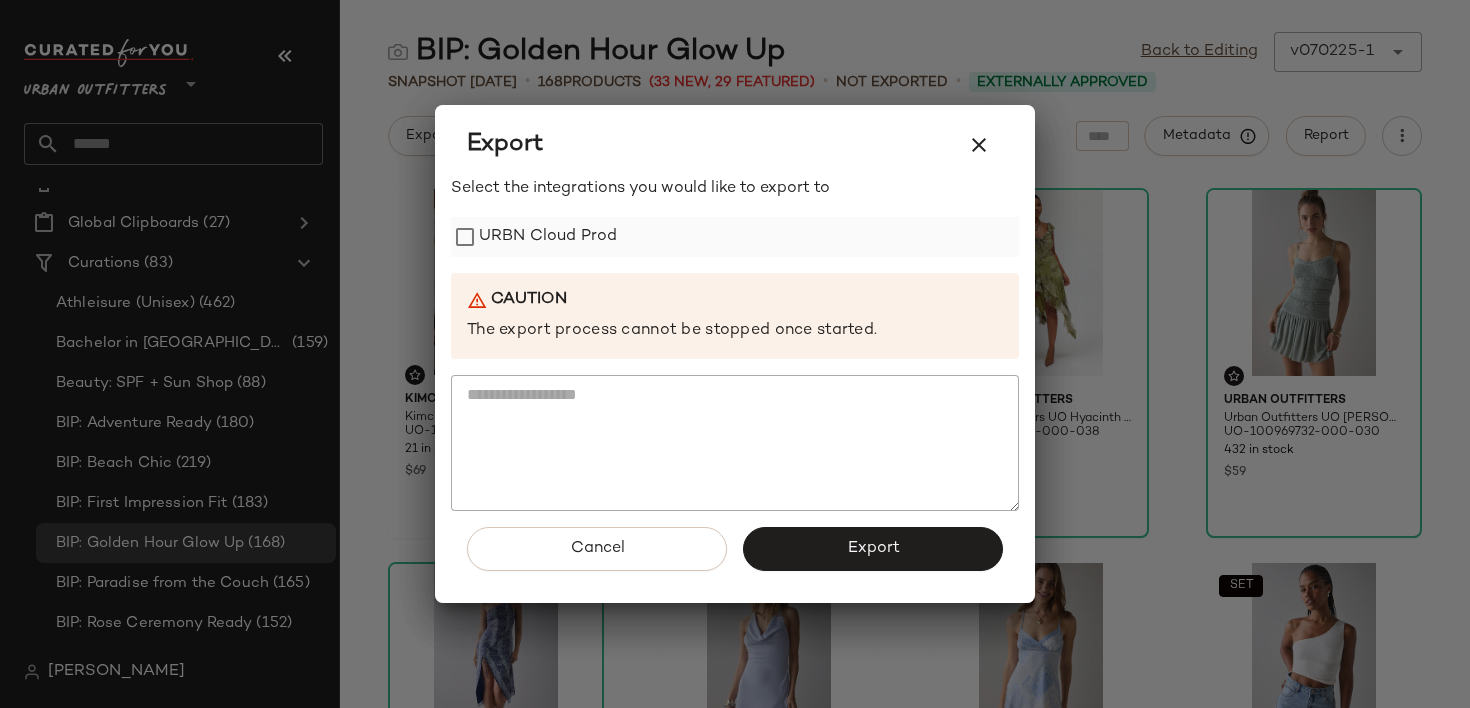 click on "URBN Cloud Prod" at bounding box center (548, 237) 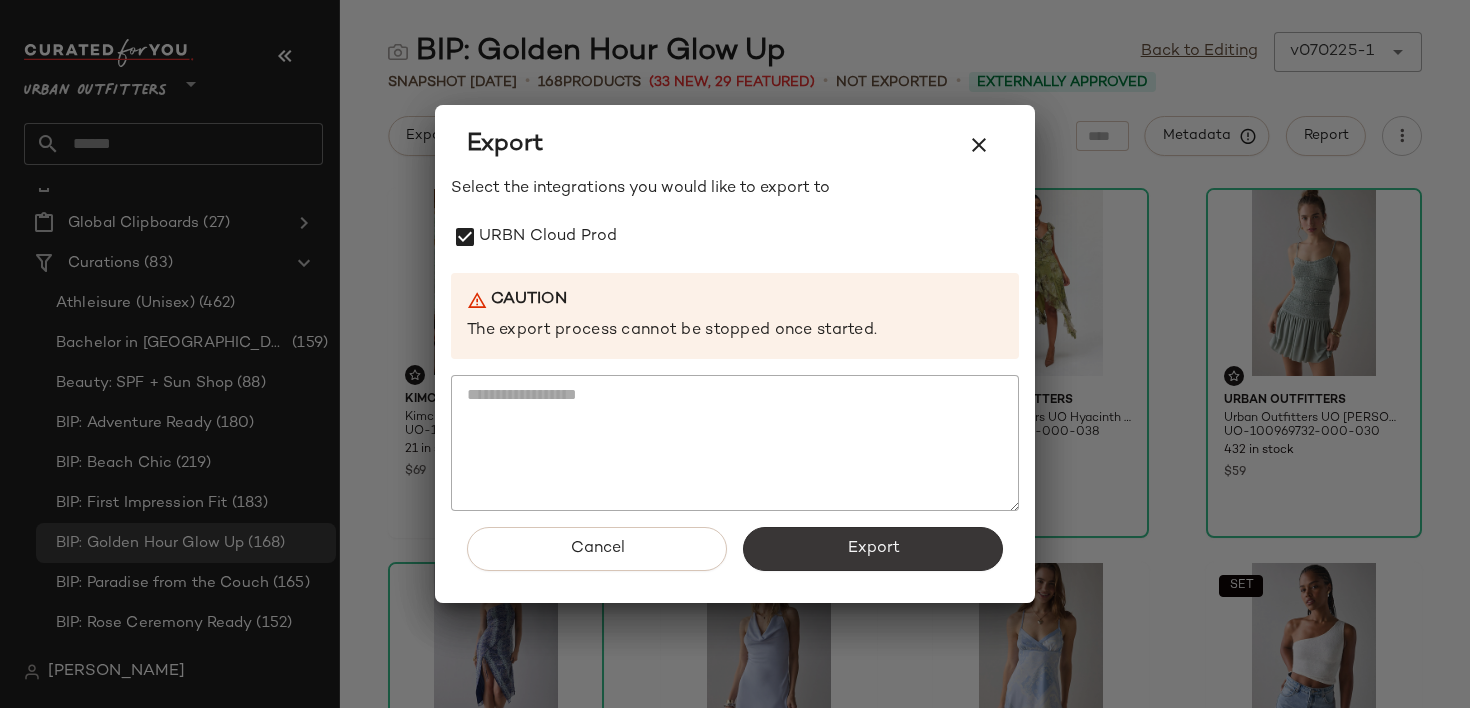 click on "Export" at bounding box center (873, 549) 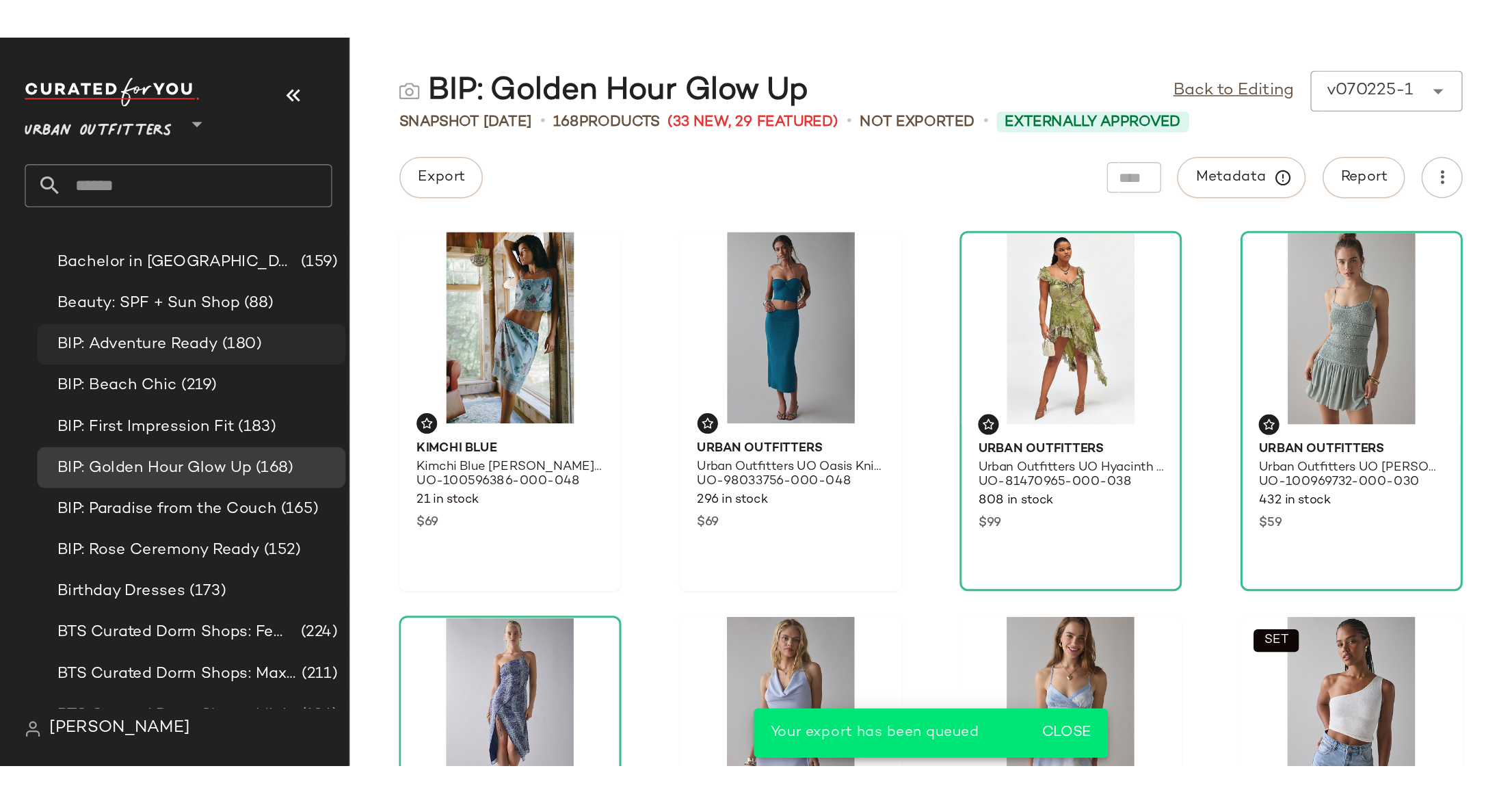 scroll, scrollTop: 131, scrollLeft: 0, axis: vertical 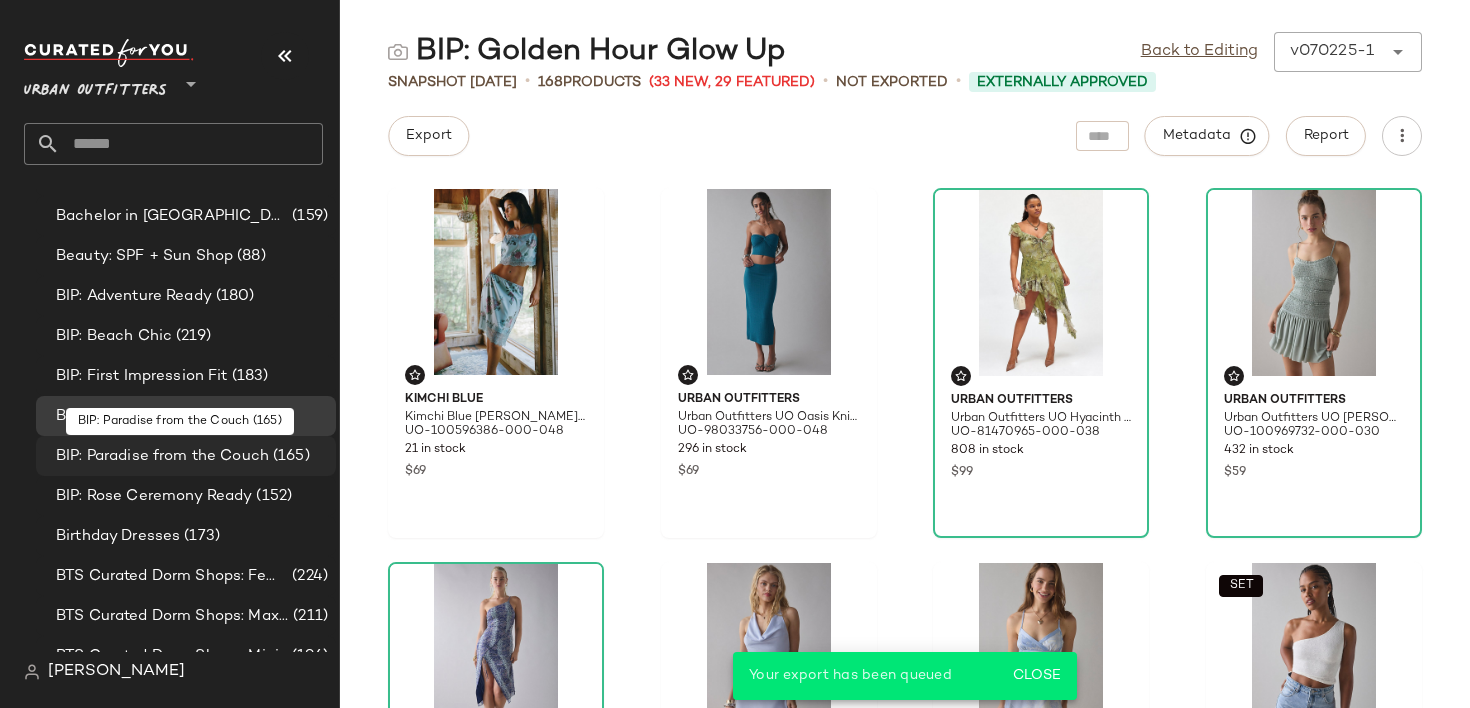 click on "BIP: Paradise from the Couch" at bounding box center (162, 456) 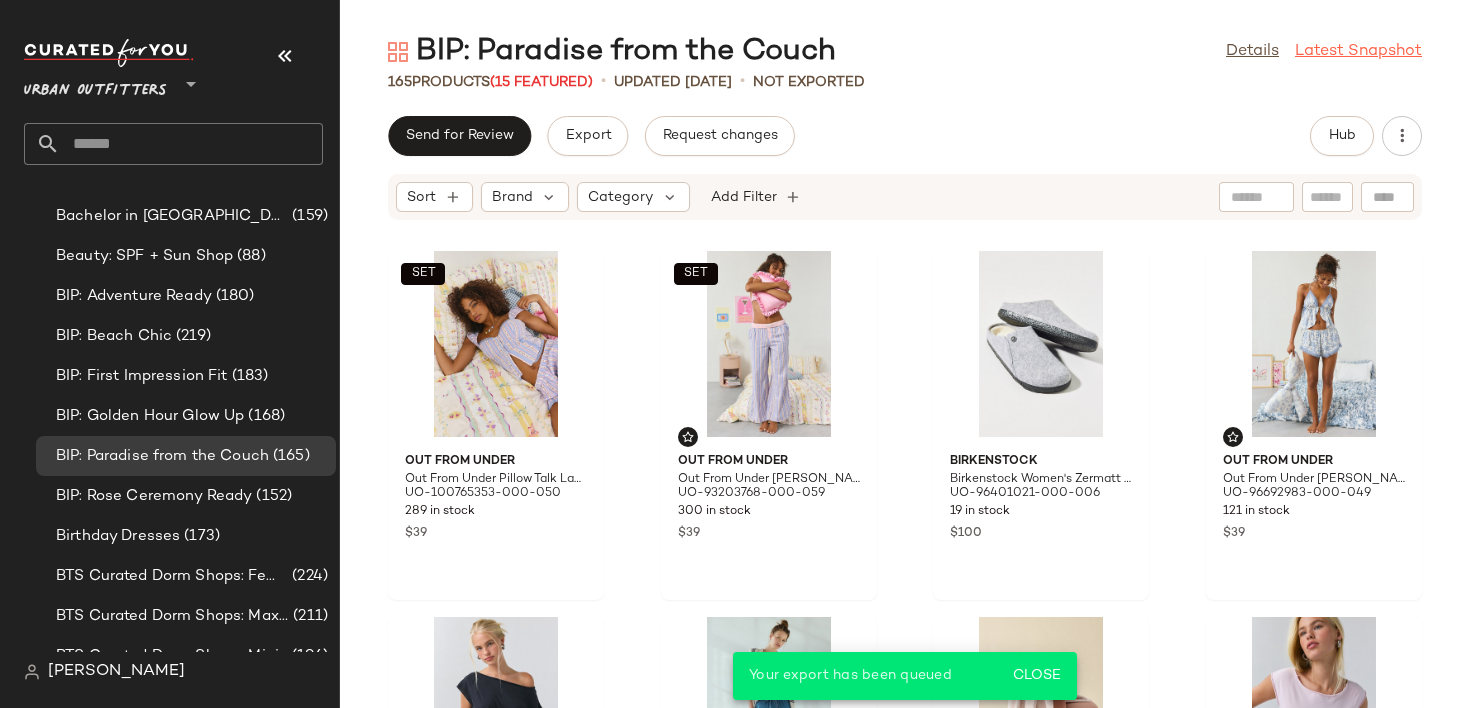 click on "Latest Snapshot" at bounding box center (1358, 52) 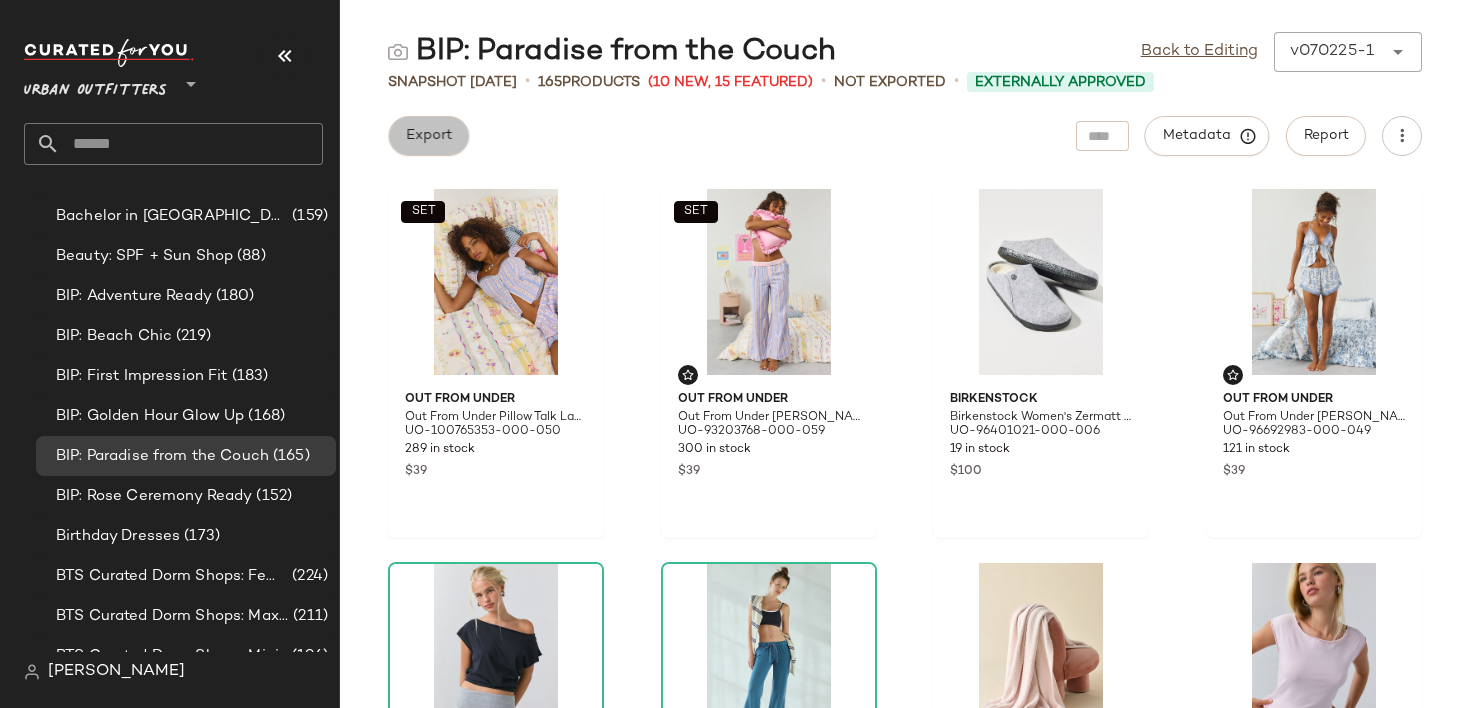 click on "Export" 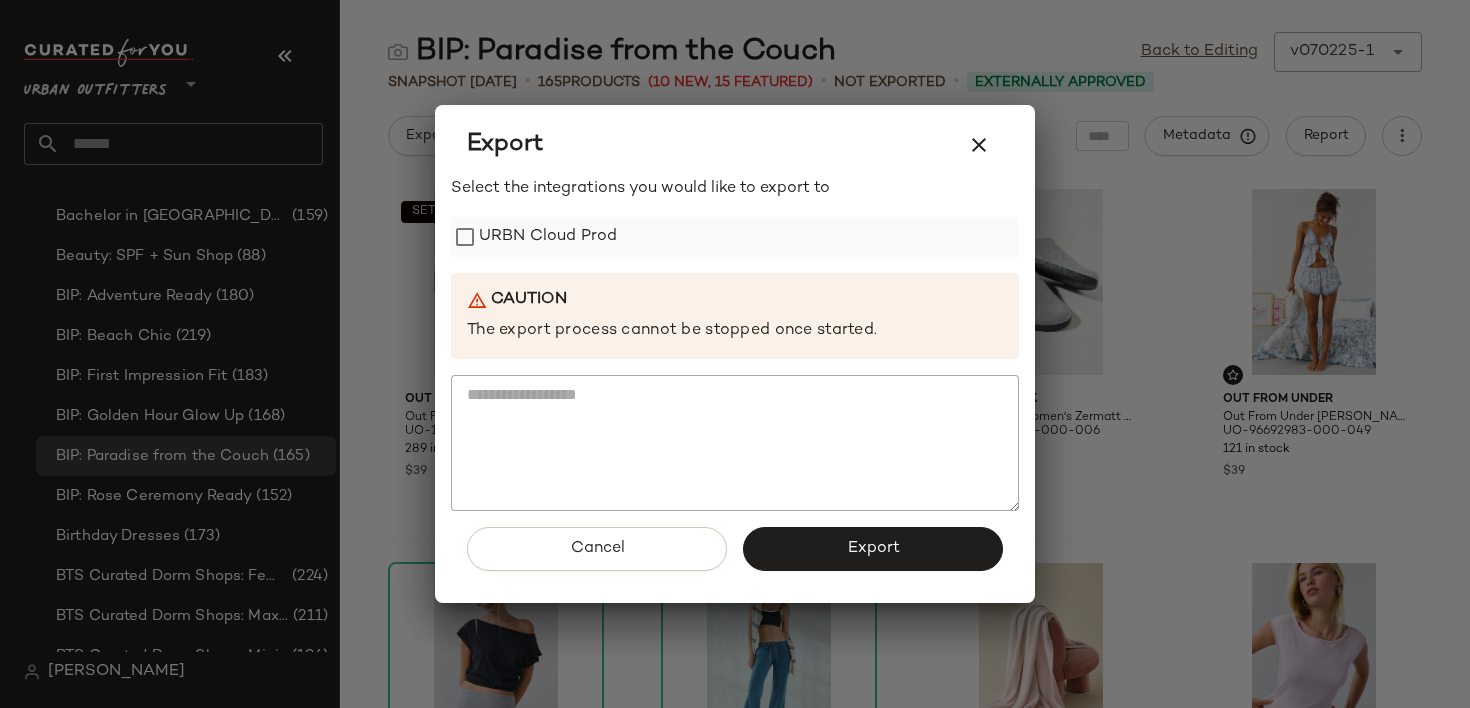 click on "URBN Cloud Prod" at bounding box center (548, 237) 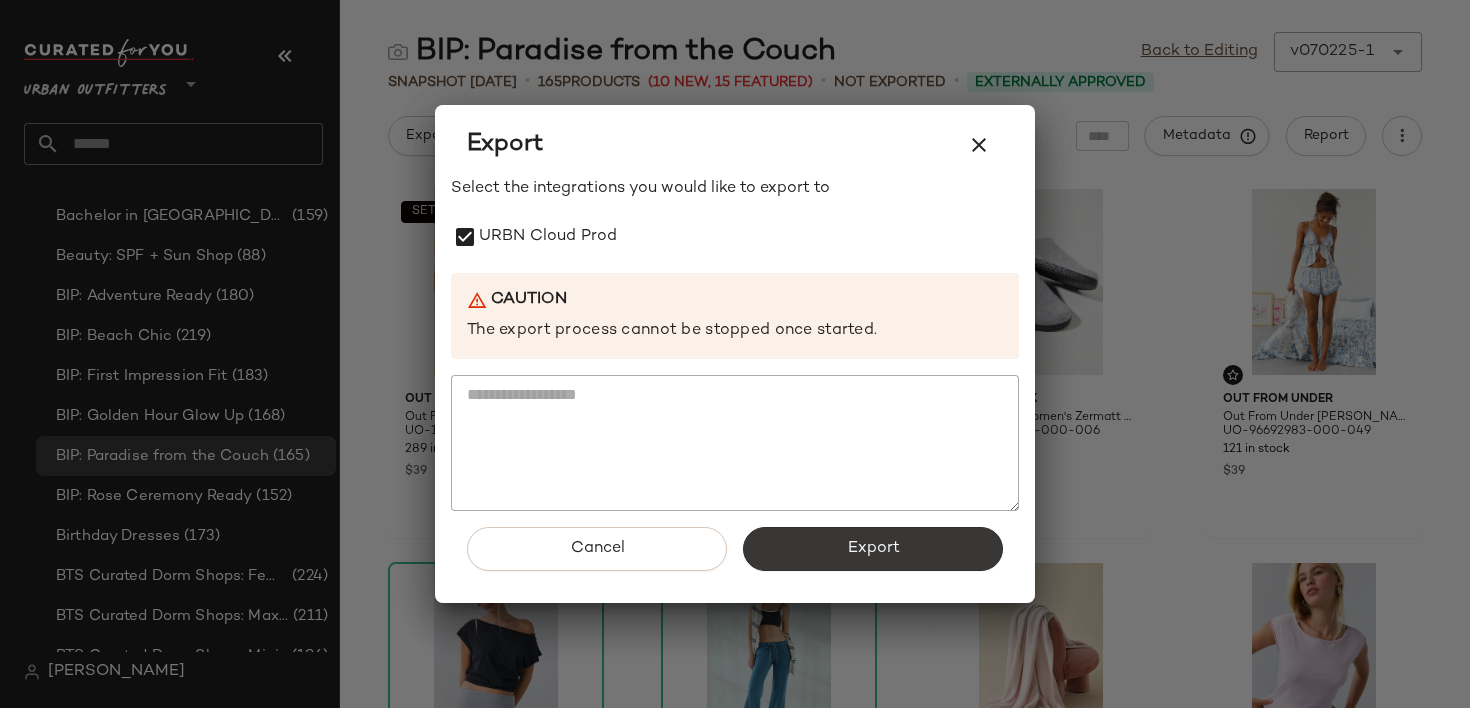 click on "Export" 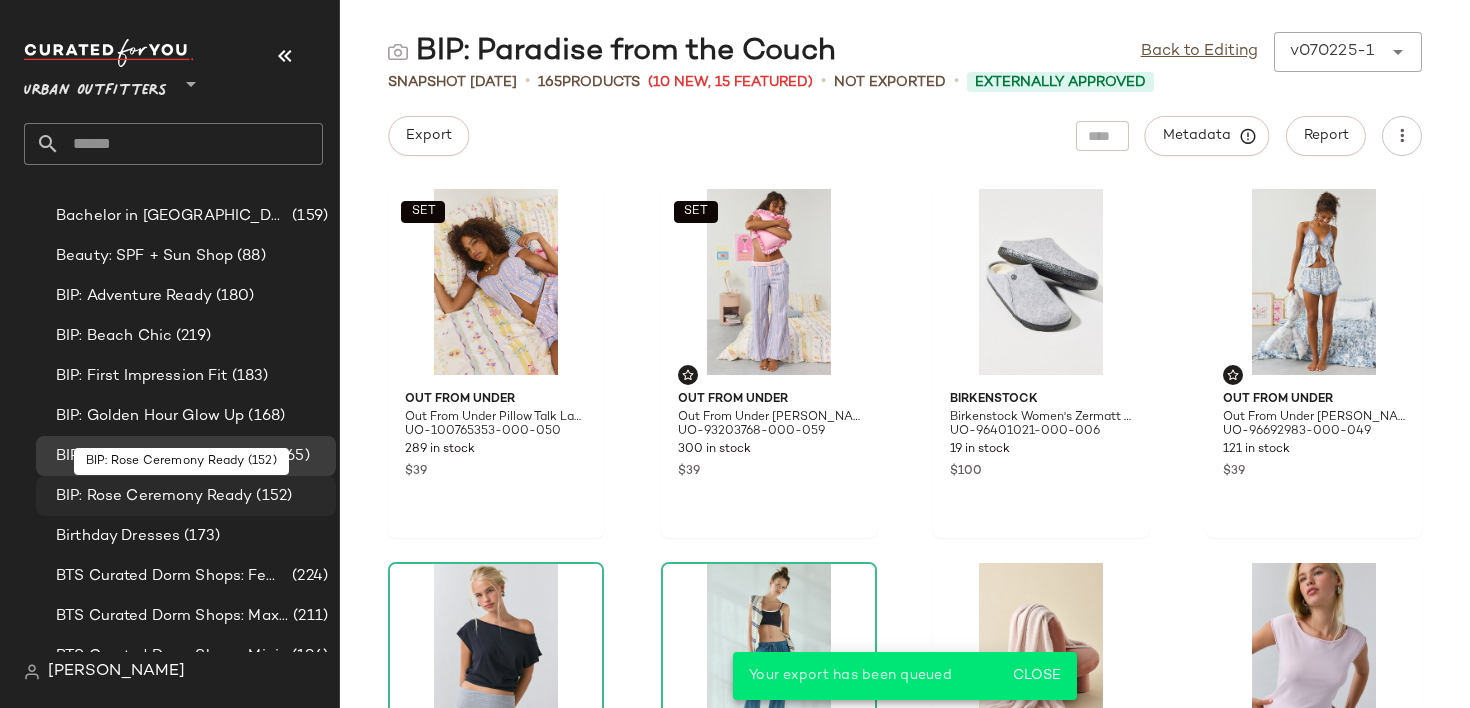 click on "(152)" at bounding box center (272, 496) 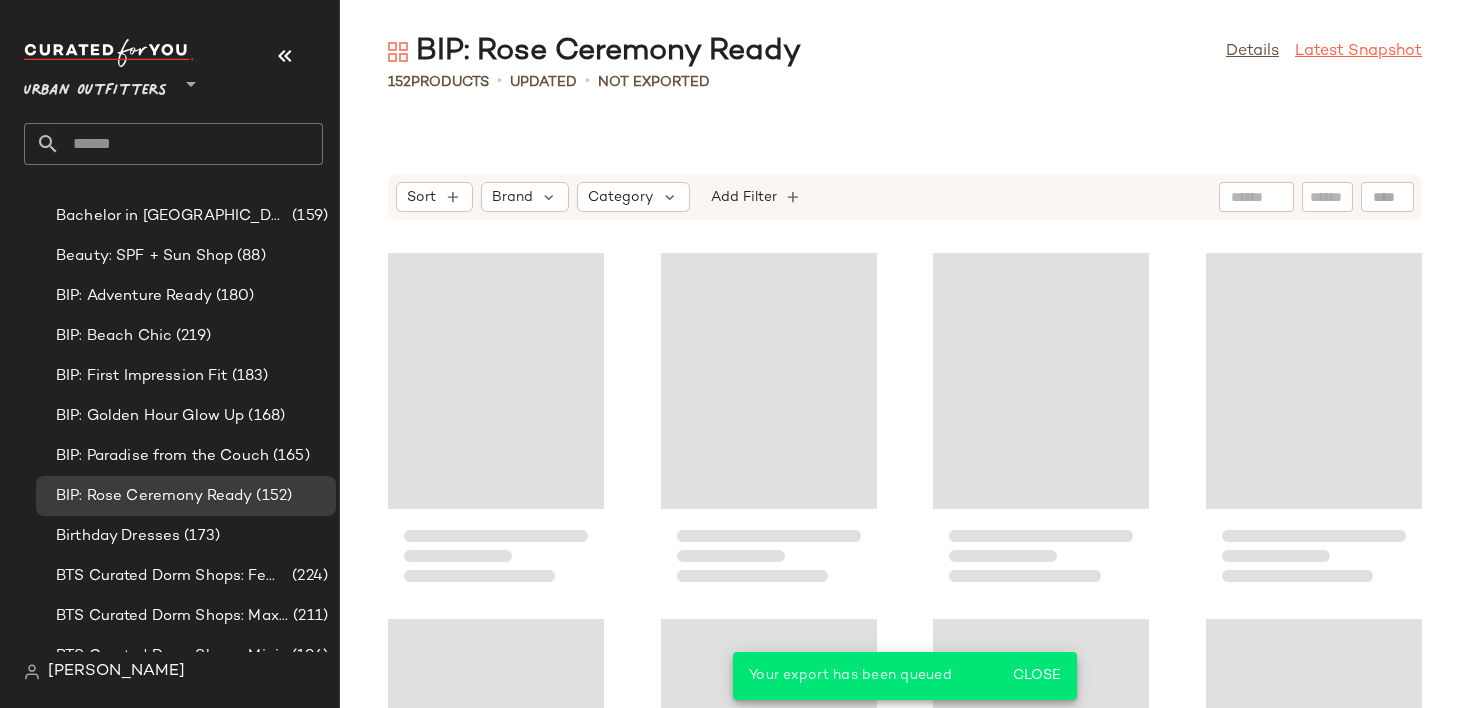 click on "Latest Snapshot" at bounding box center [1358, 52] 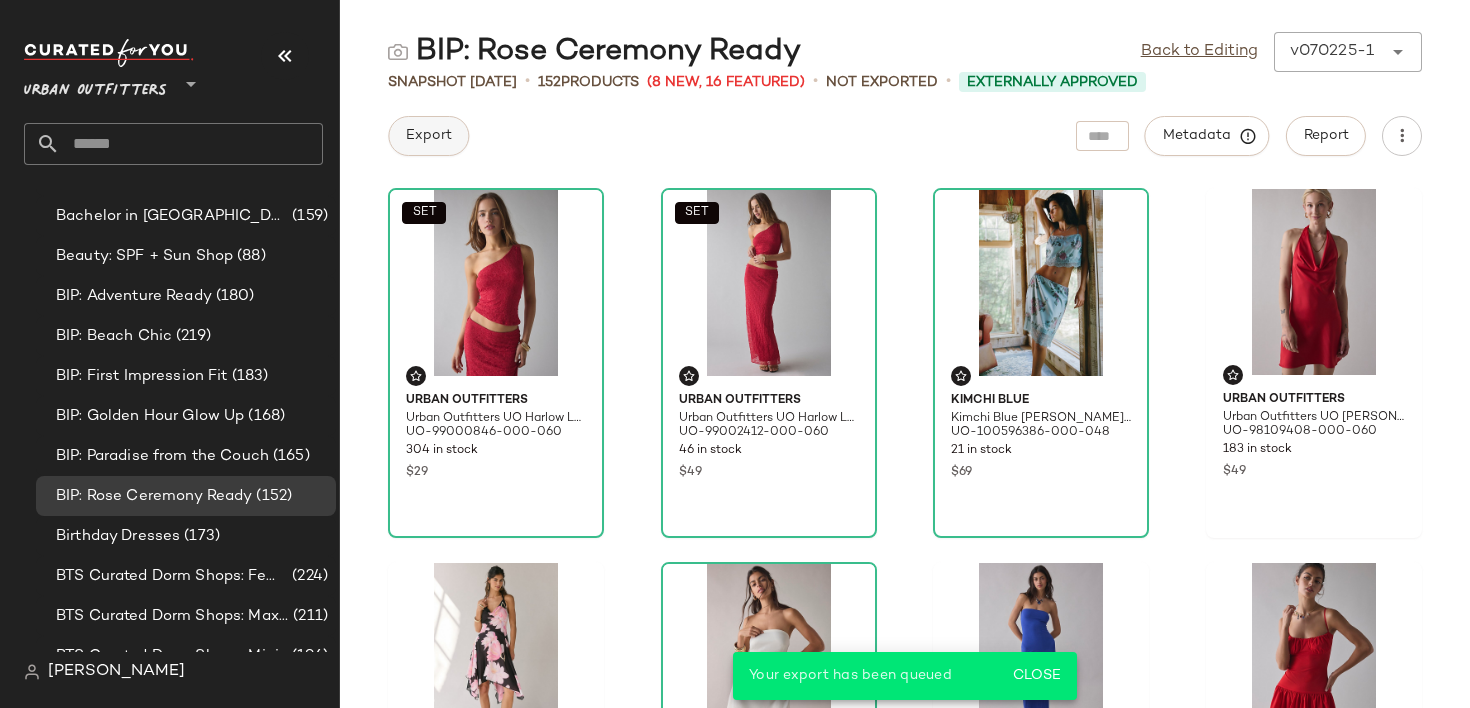 click on "Export" 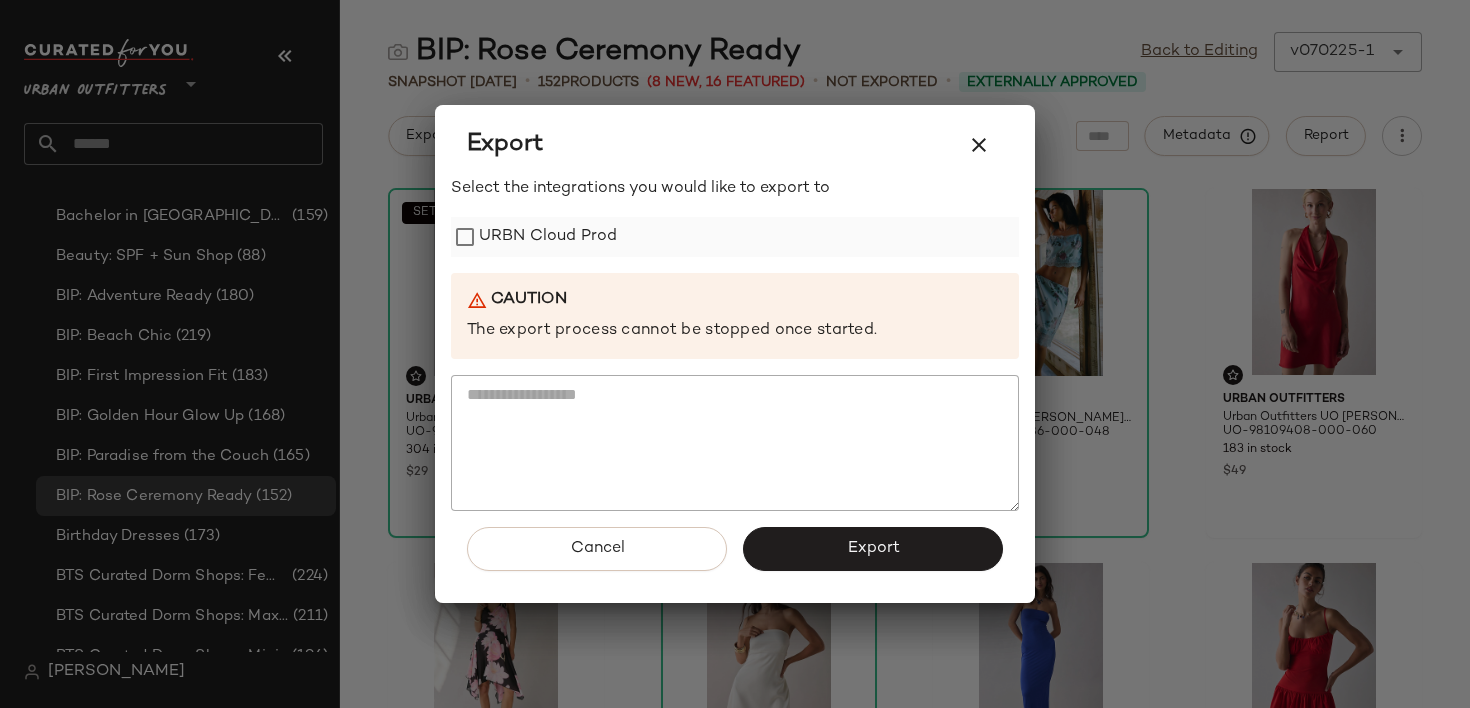 click on "URBN Cloud Prod" at bounding box center [548, 237] 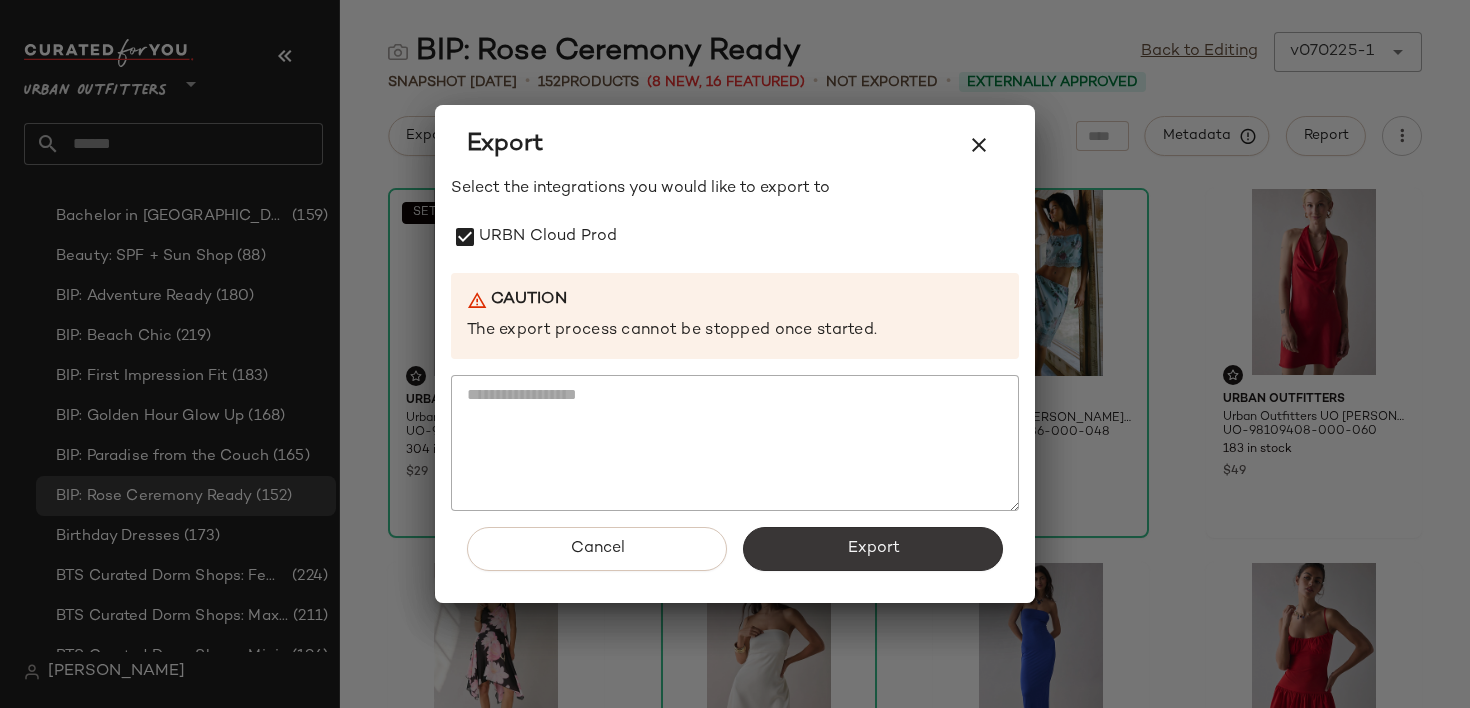 click on "Export" 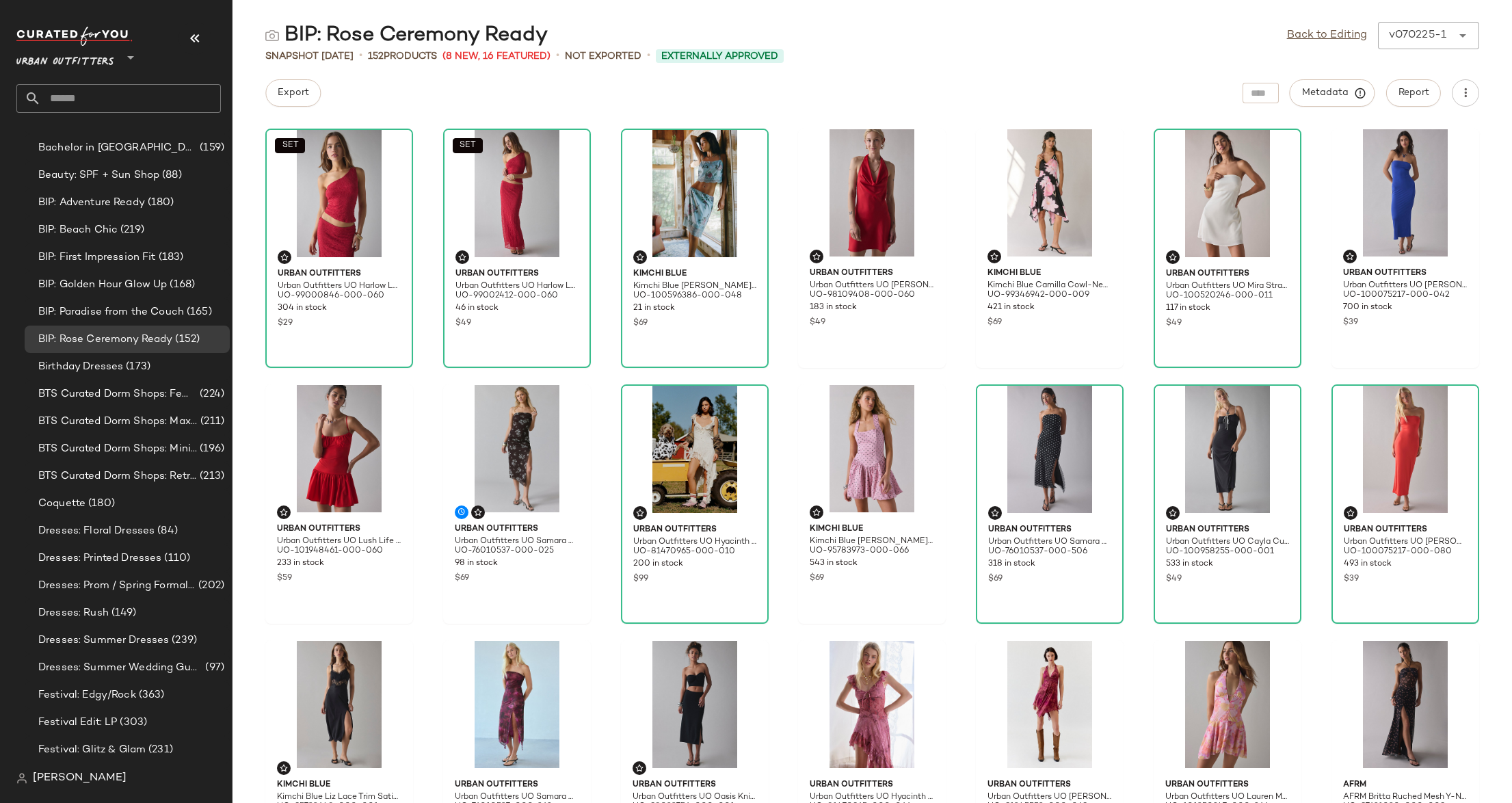 click on "Urban Outfitters" at bounding box center [65, 59] 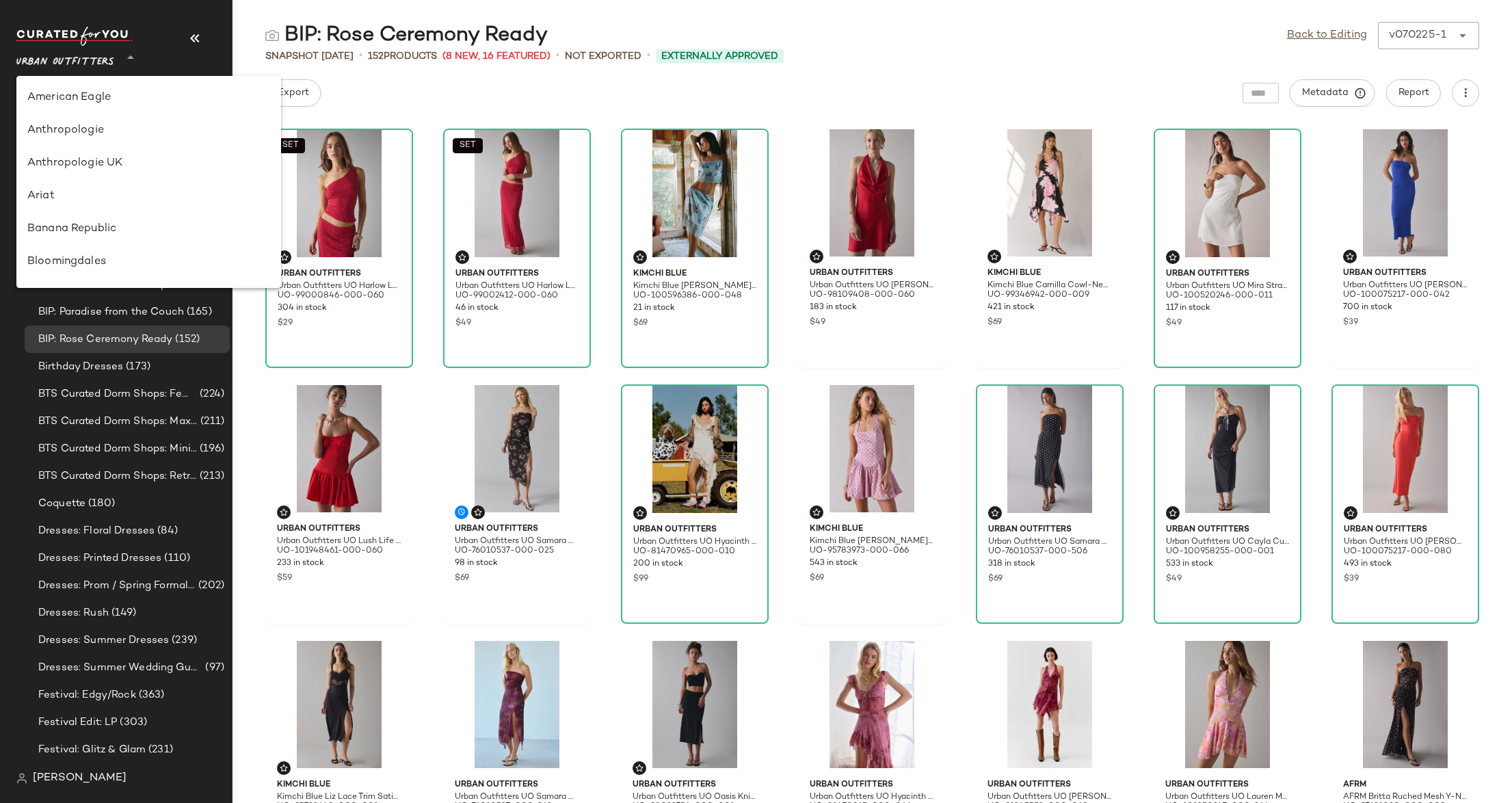 scroll, scrollTop: 915, scrollLeft: 0, axis: vertical 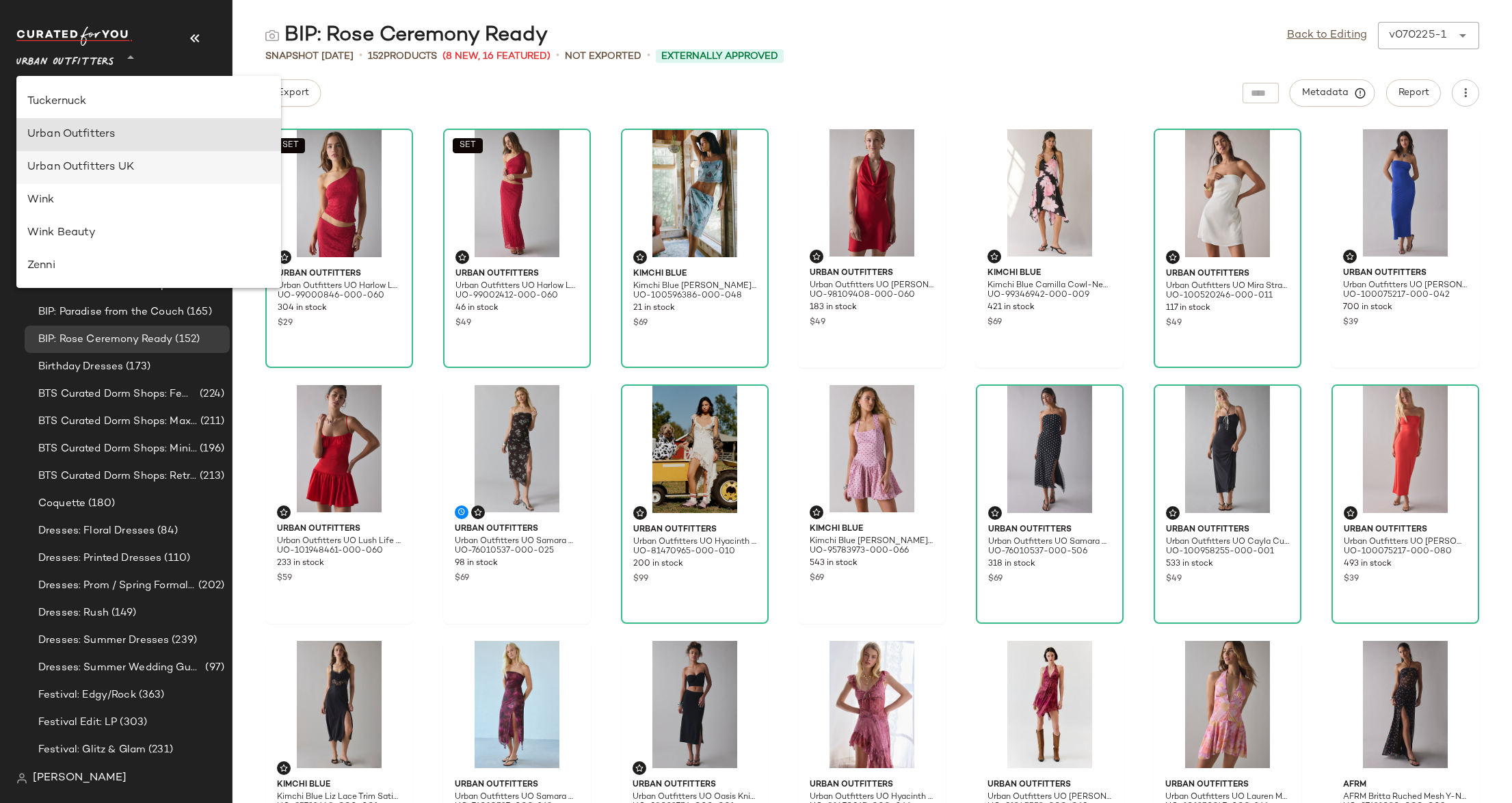 click on "Urban Outfitters UK" at bounding box center [148, 168] 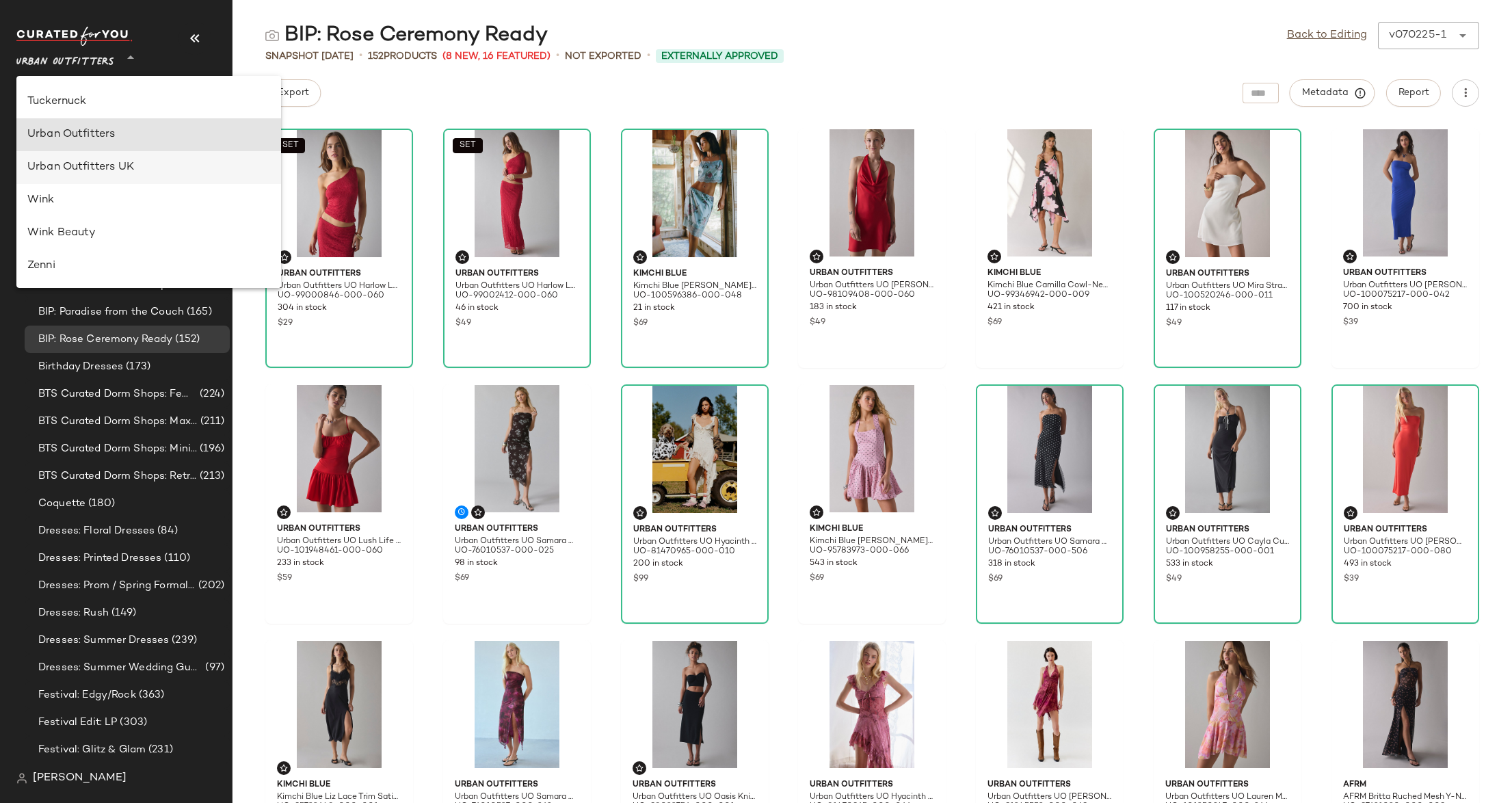type on "**" 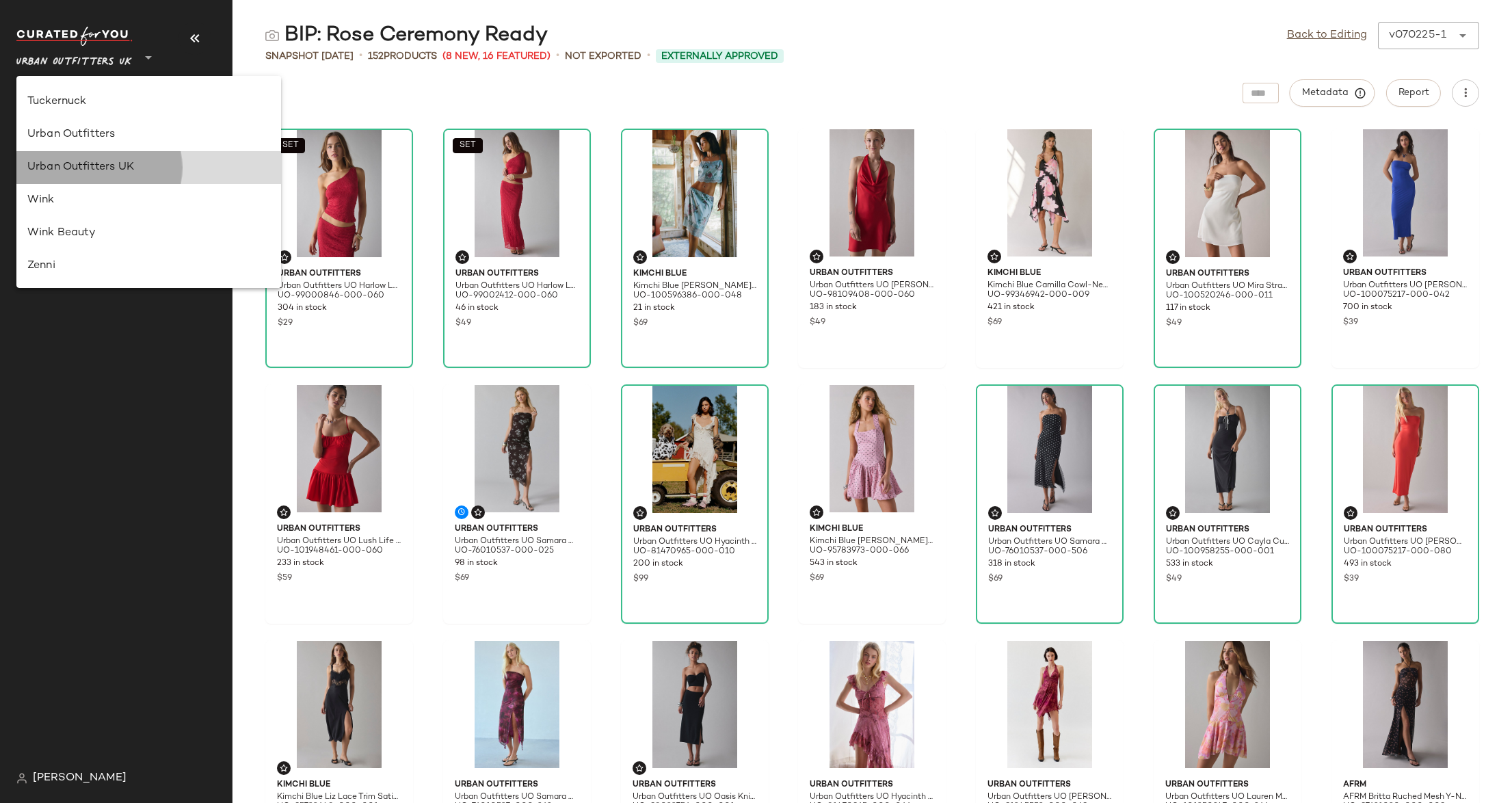 scroll, scrollTop: 0, scrollLeft: 0, axis: both 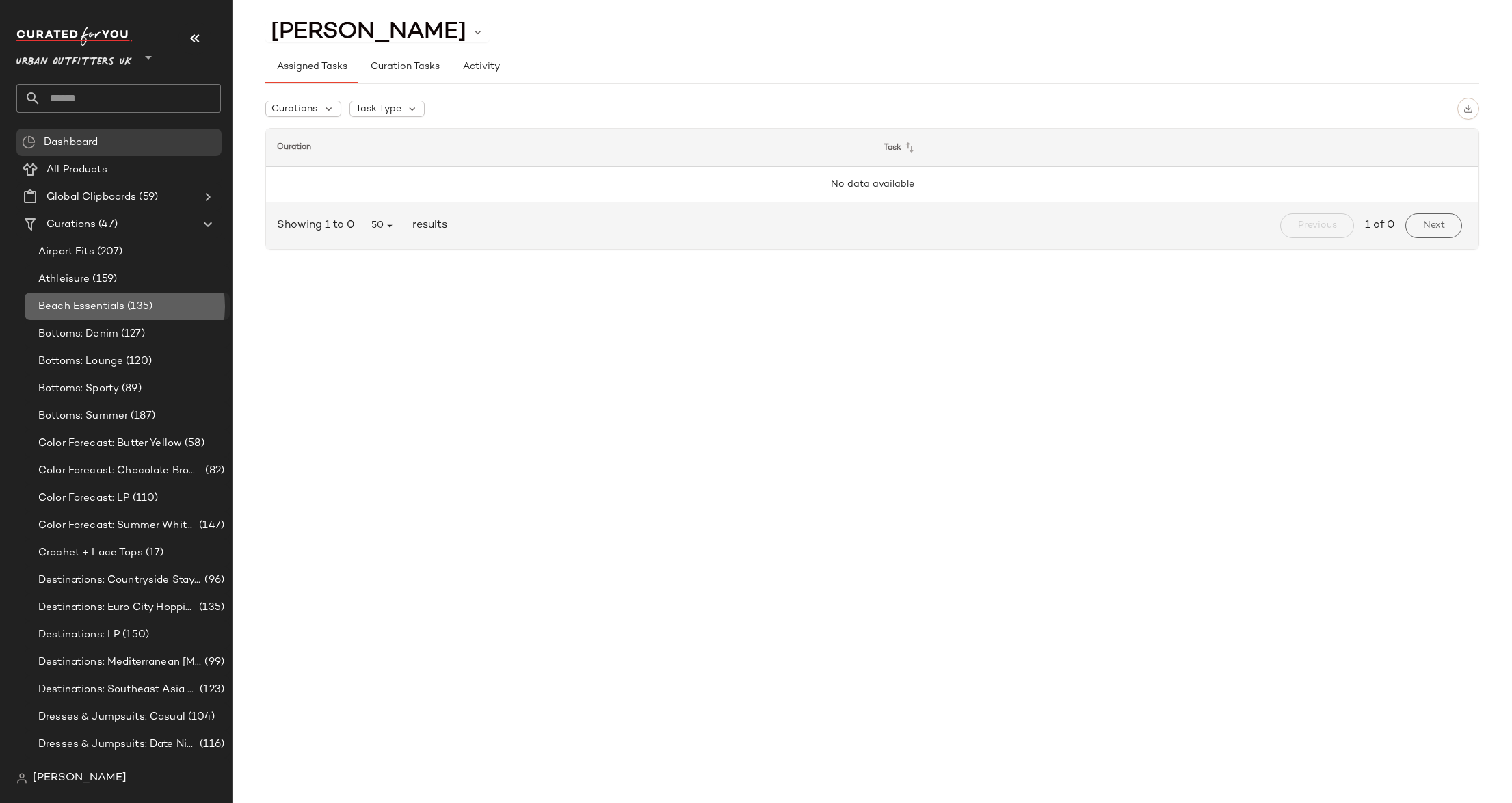 click on "(135)" at bounding box center (138, 306) 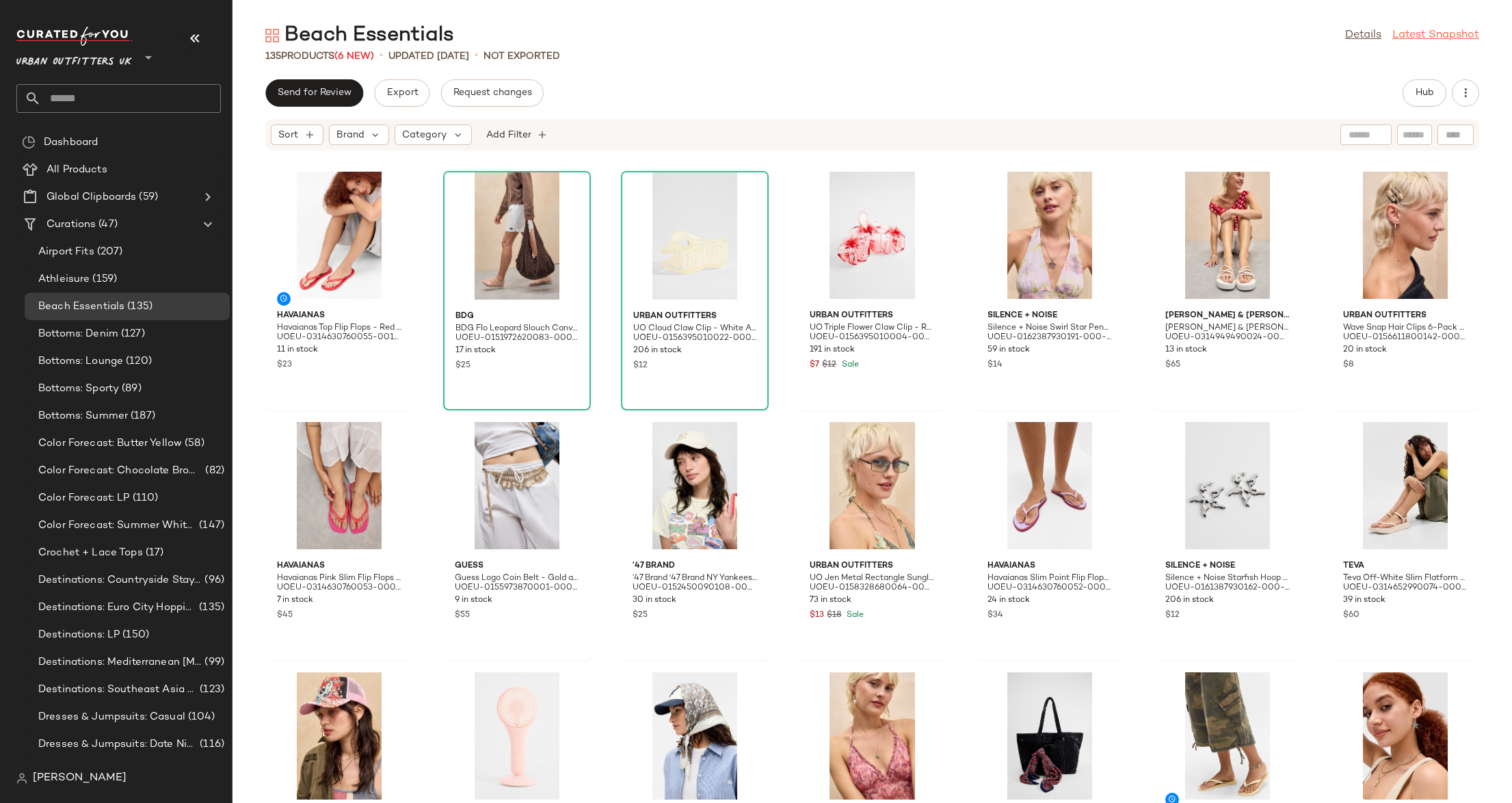 click on "Latest Snapshot" at bounding box center [1435, 36] 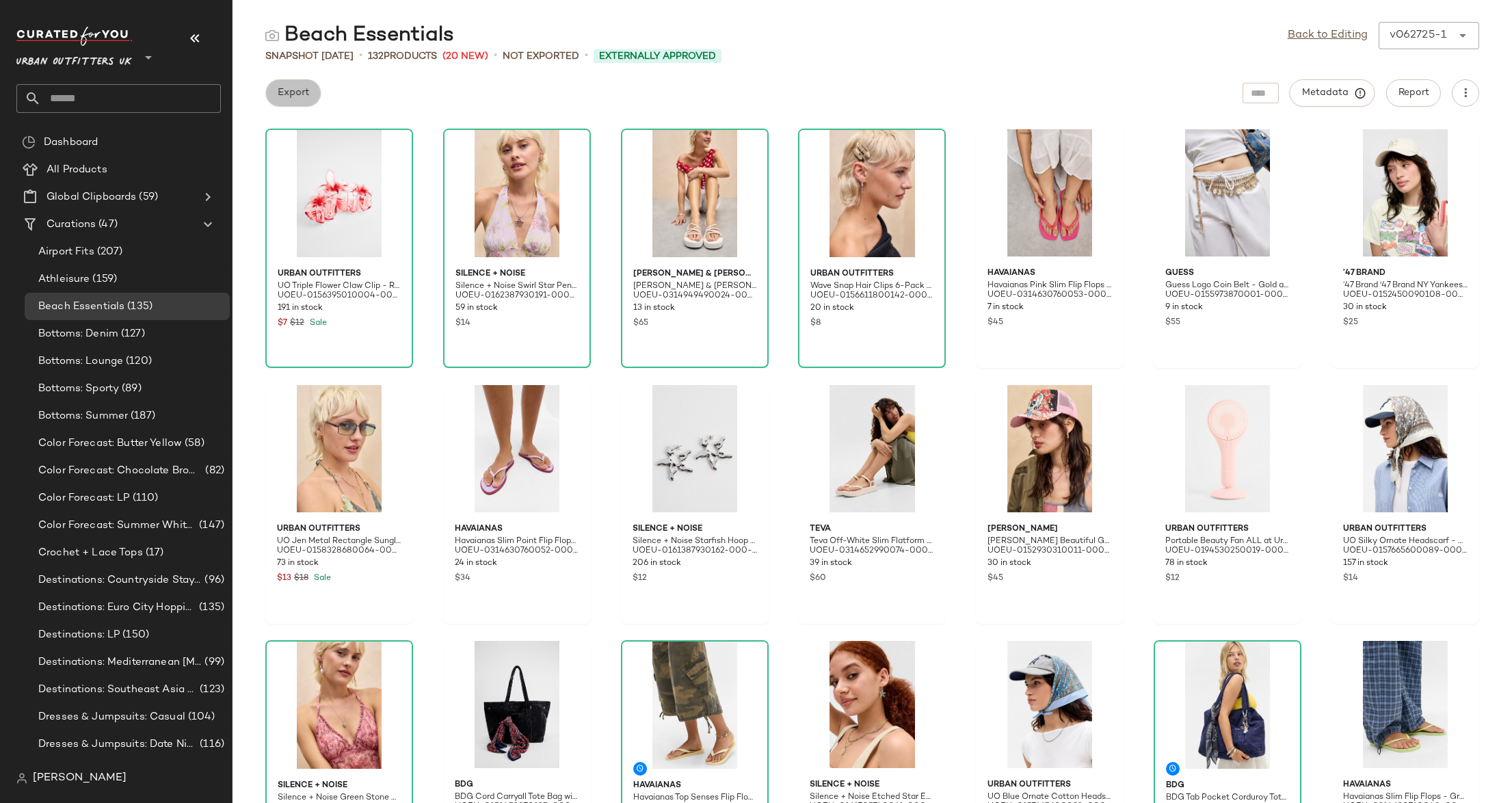 click on "Export" at bounding box center [293, 93] 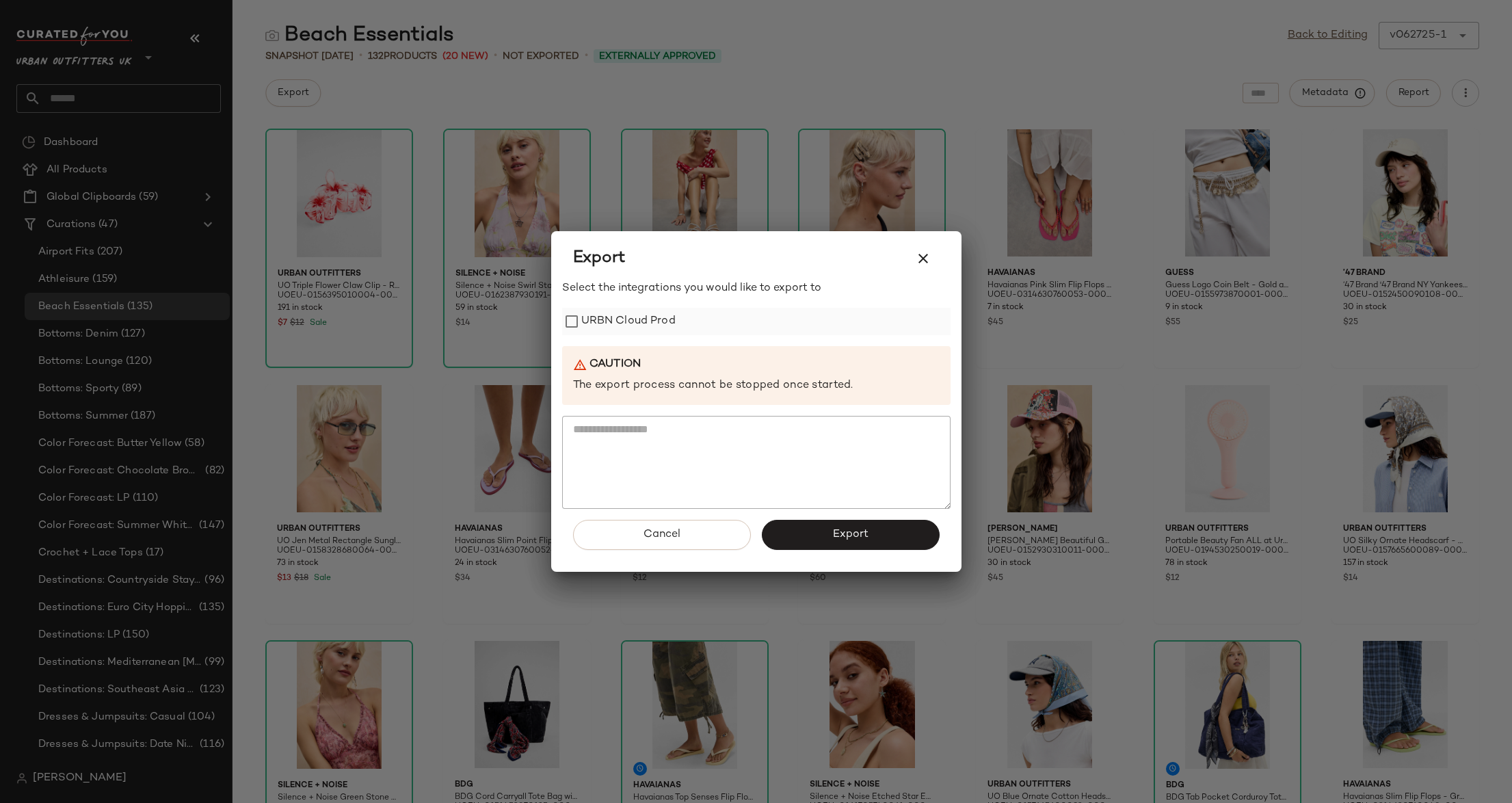click on "URBN Cloud Prod" at bounding box center (628, 321) 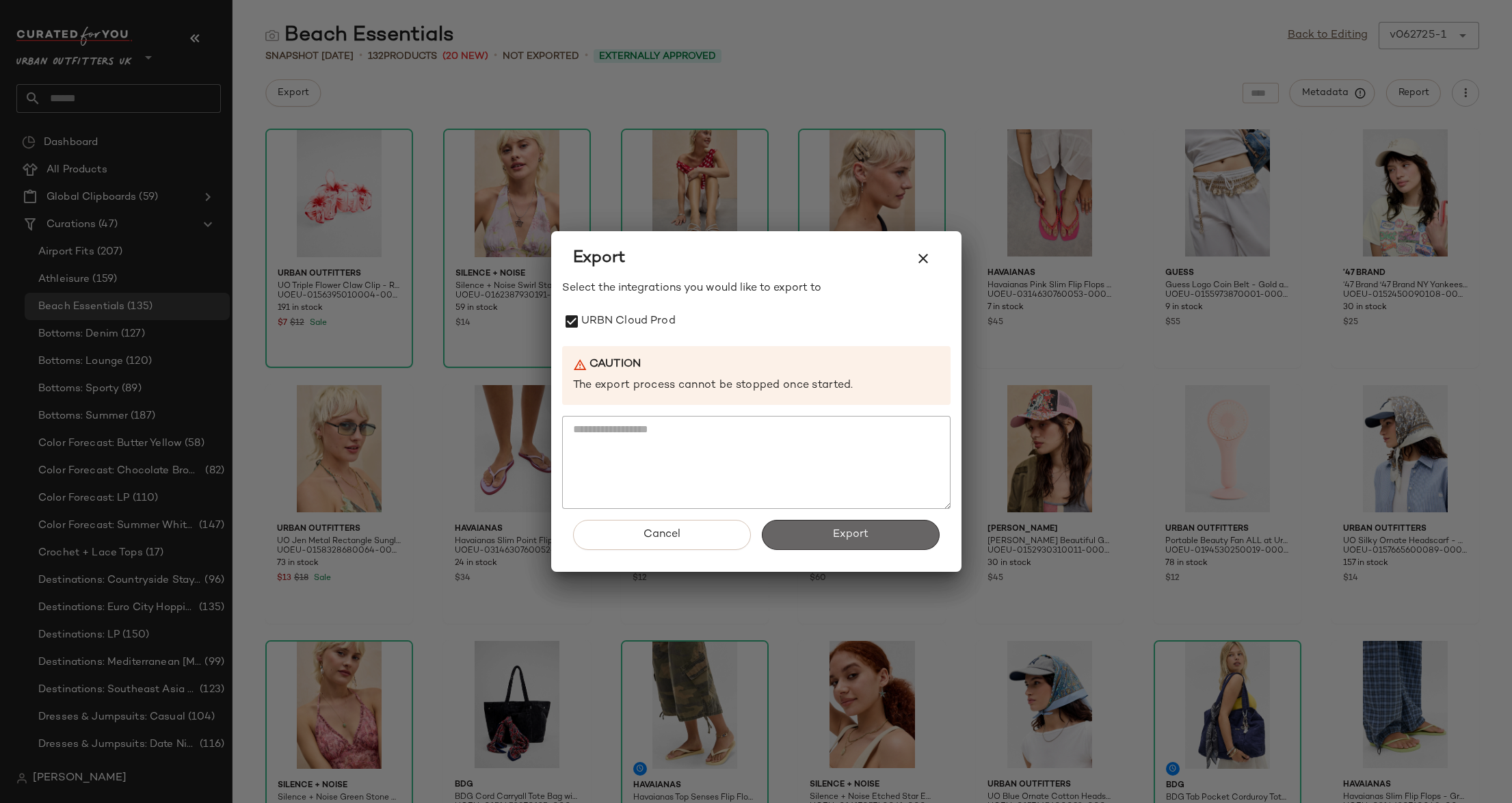 click on "Export" at bounding box center (851, 535) 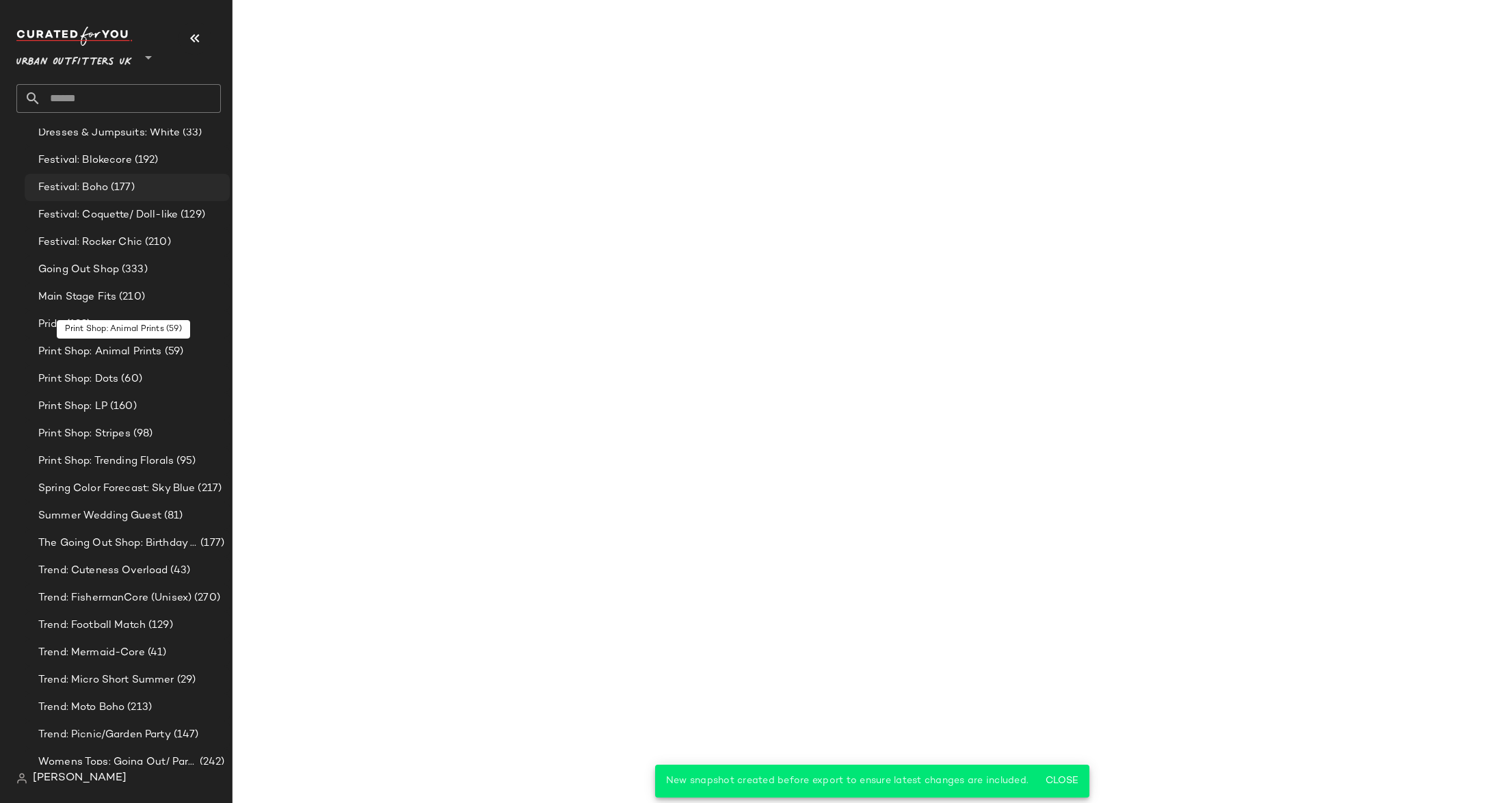 scroll, scrollTop: 642, scrollLeft: 0, axis: vertical 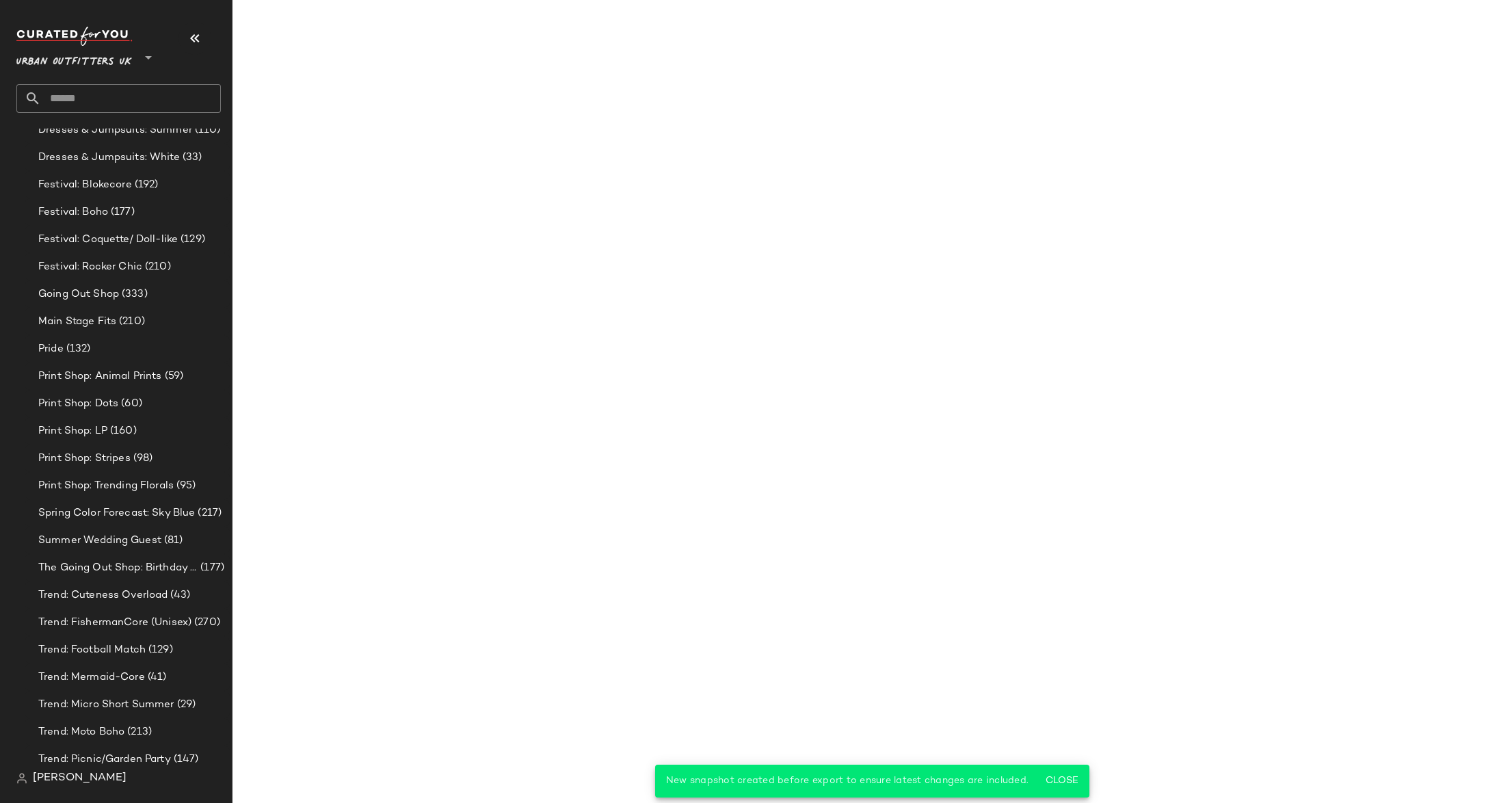 click 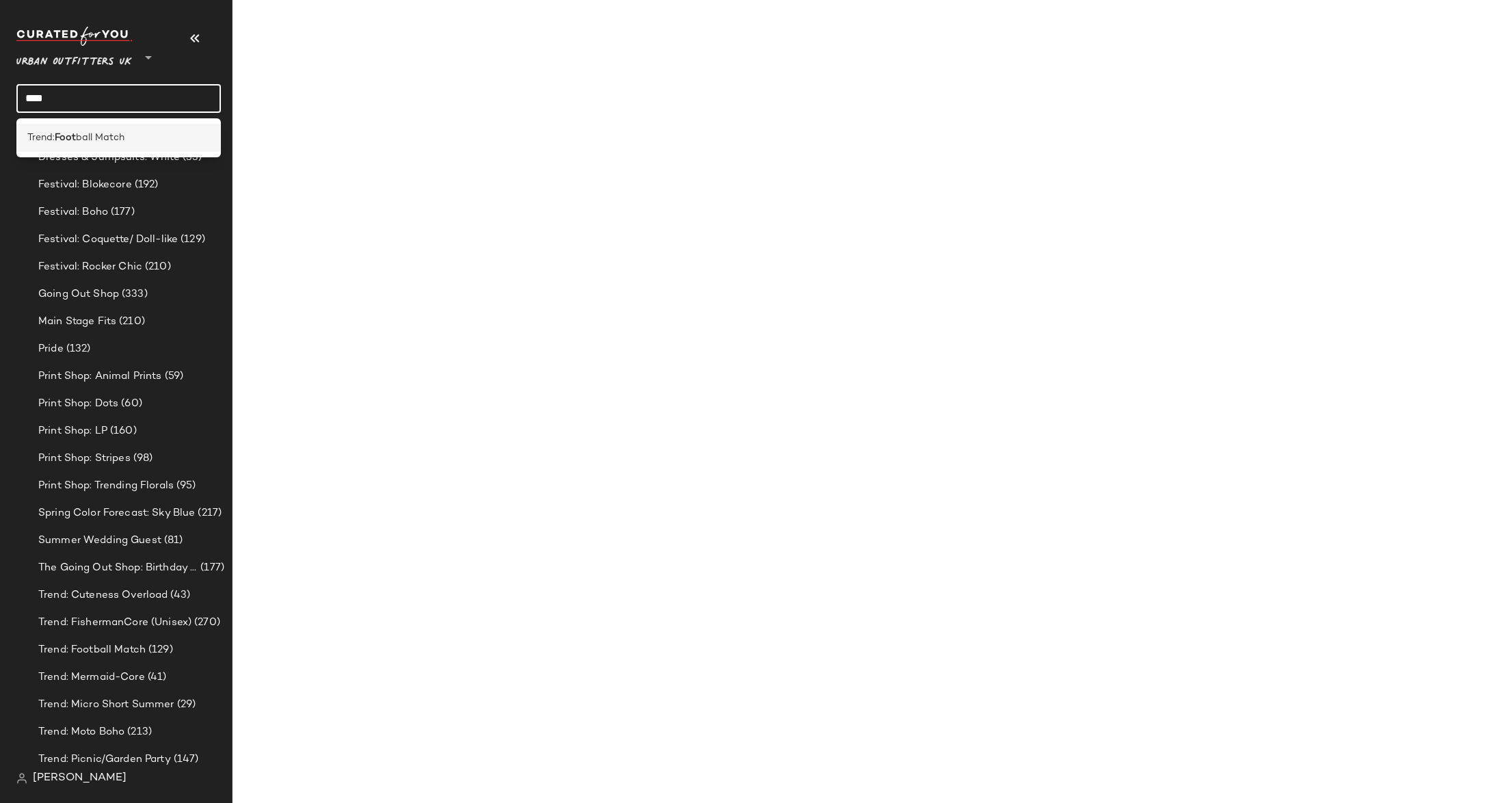 type on "****" 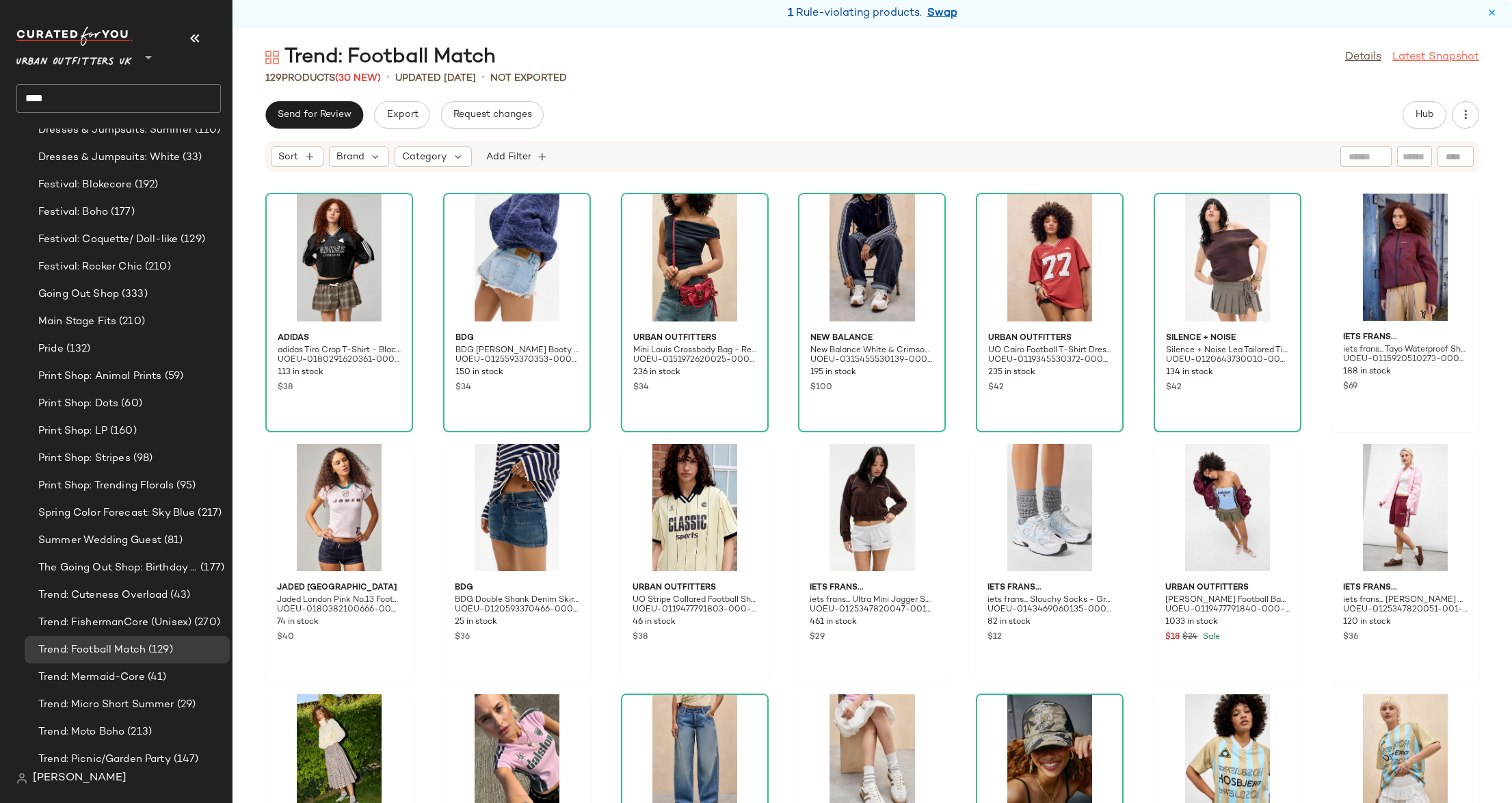 click on "Latest Snapshot" at bounding box center (1435, 57) 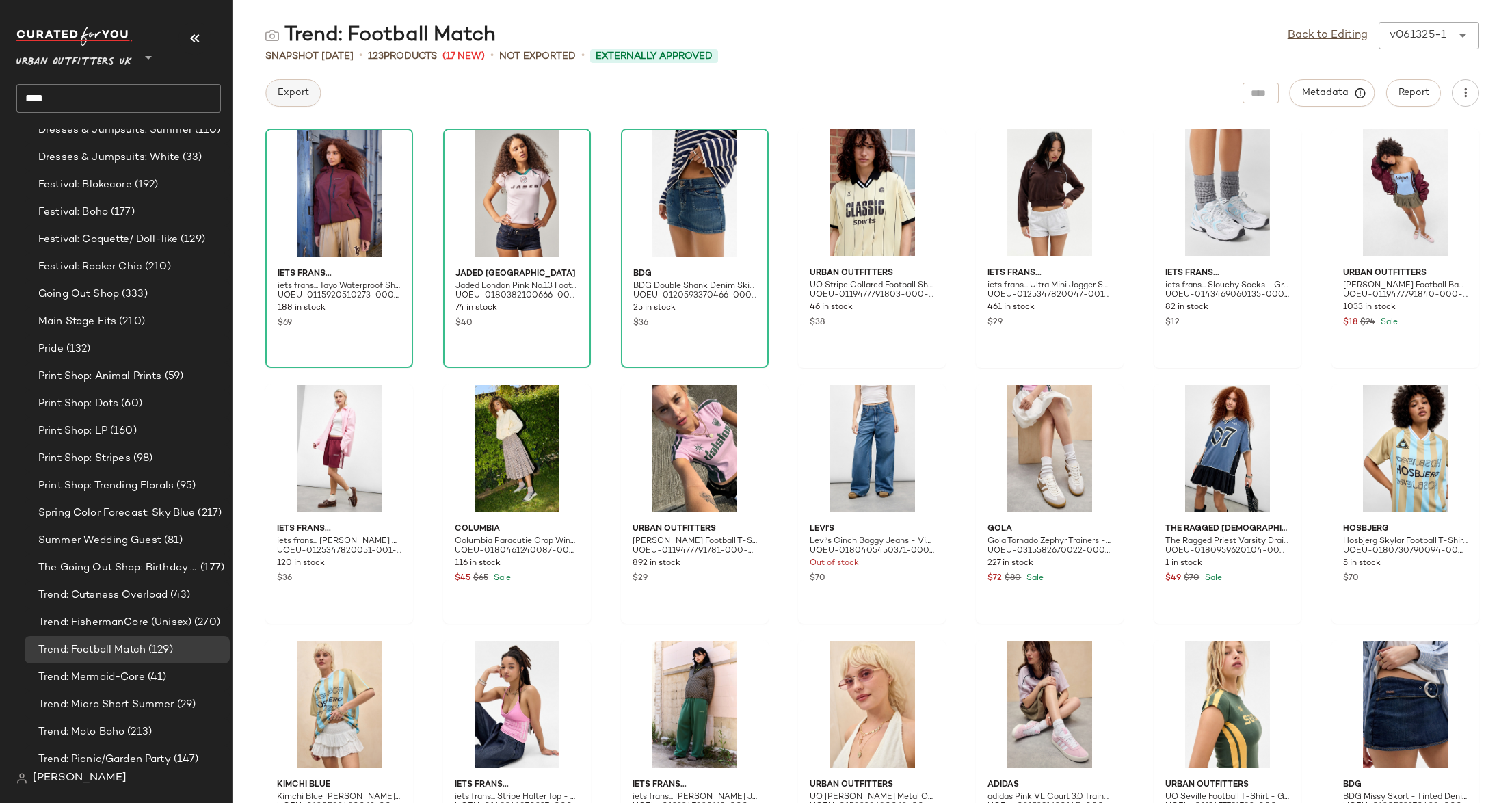 click on "Export" 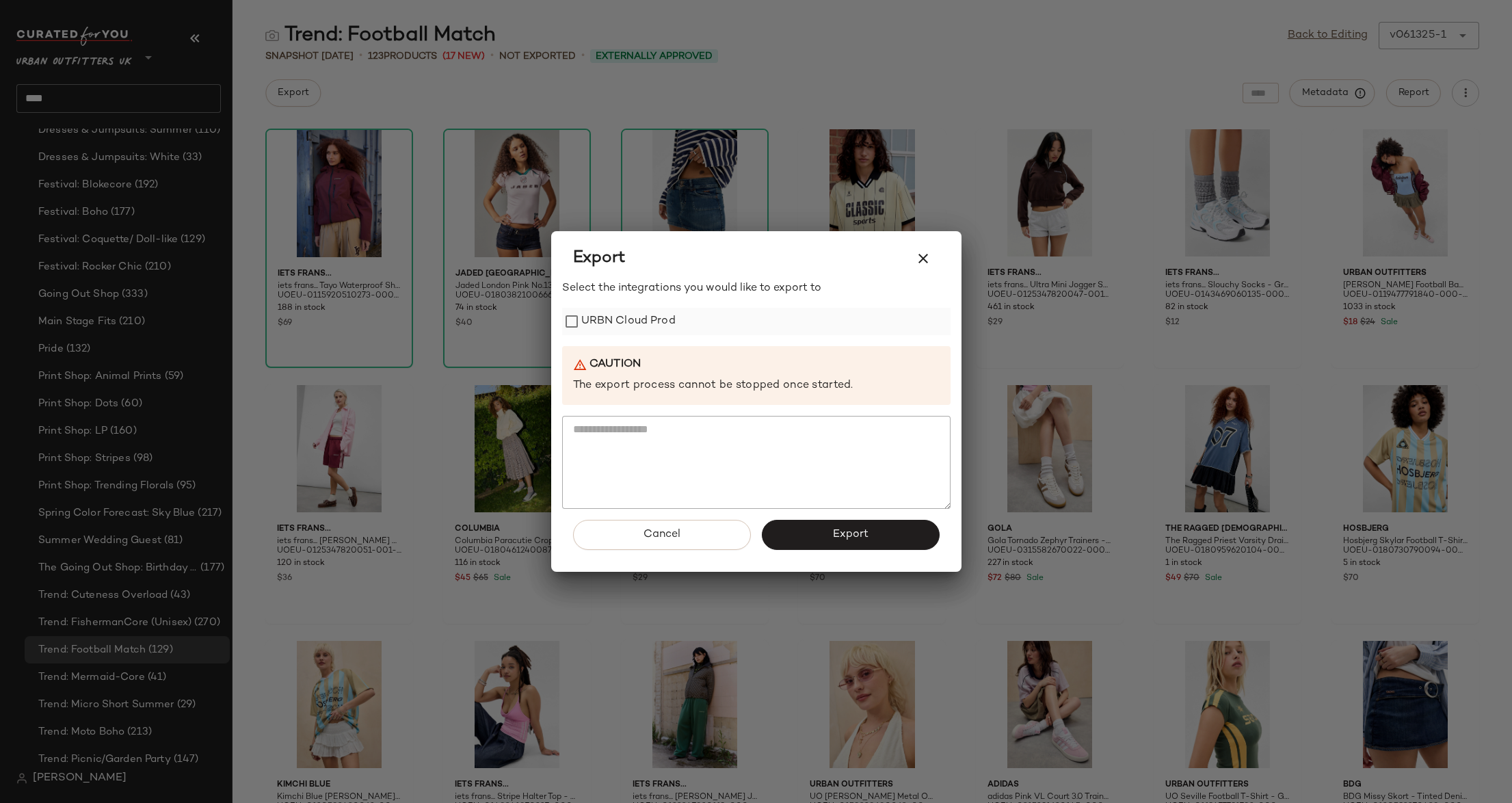 click on "URBN Cloud Prod" at bounding box center [628, 321] 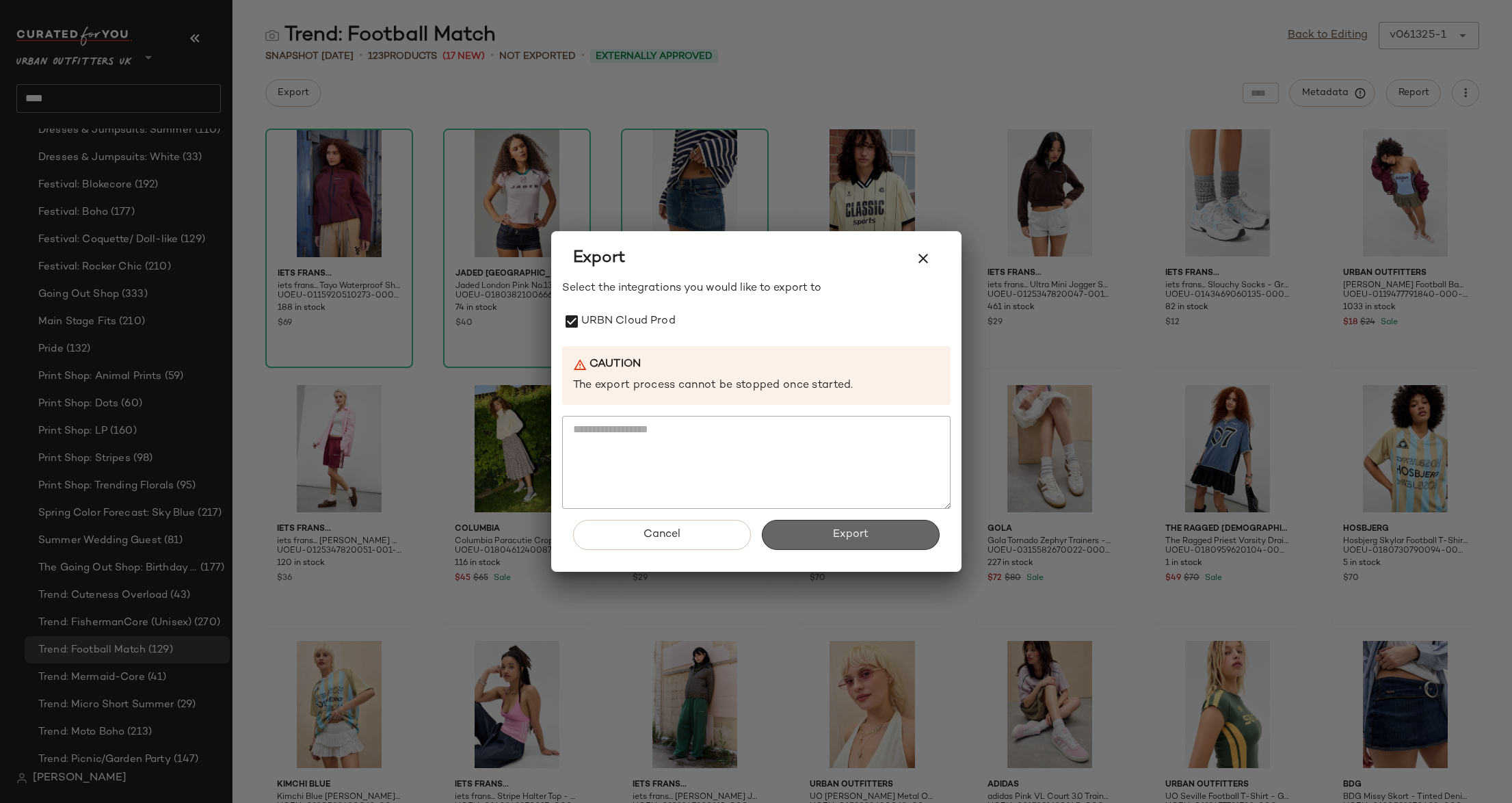 click on "Export" at bounding box center (851, 535) 